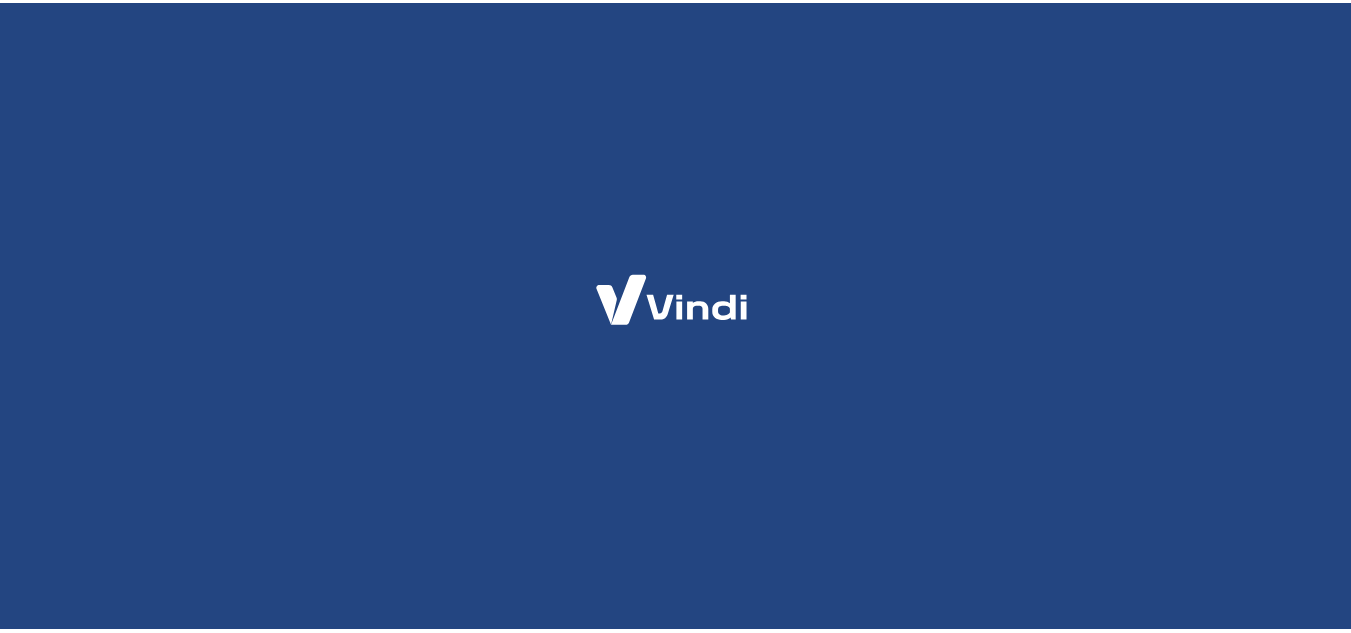 scroll, scrollTop: 0, scrollLeft: 0, axis: both 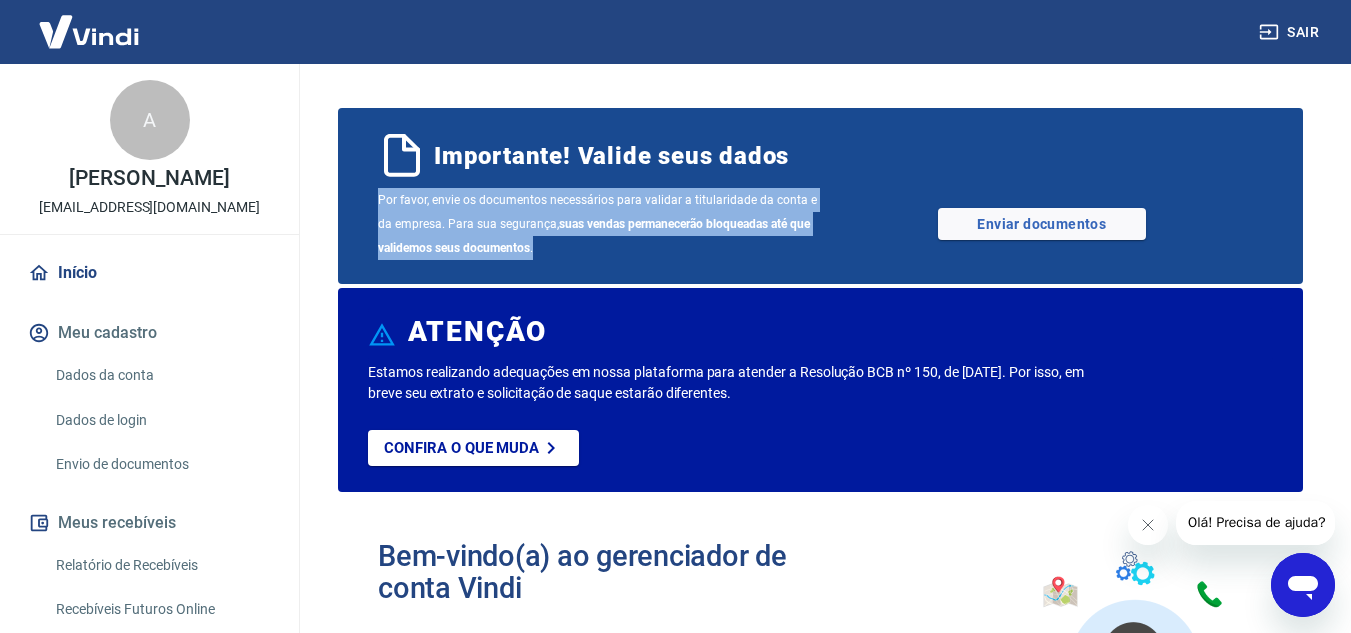 drag, startPoint x: 364, startPoint y: 200, endPoint x: 571, endPoint y: 248, distance: 212.49236 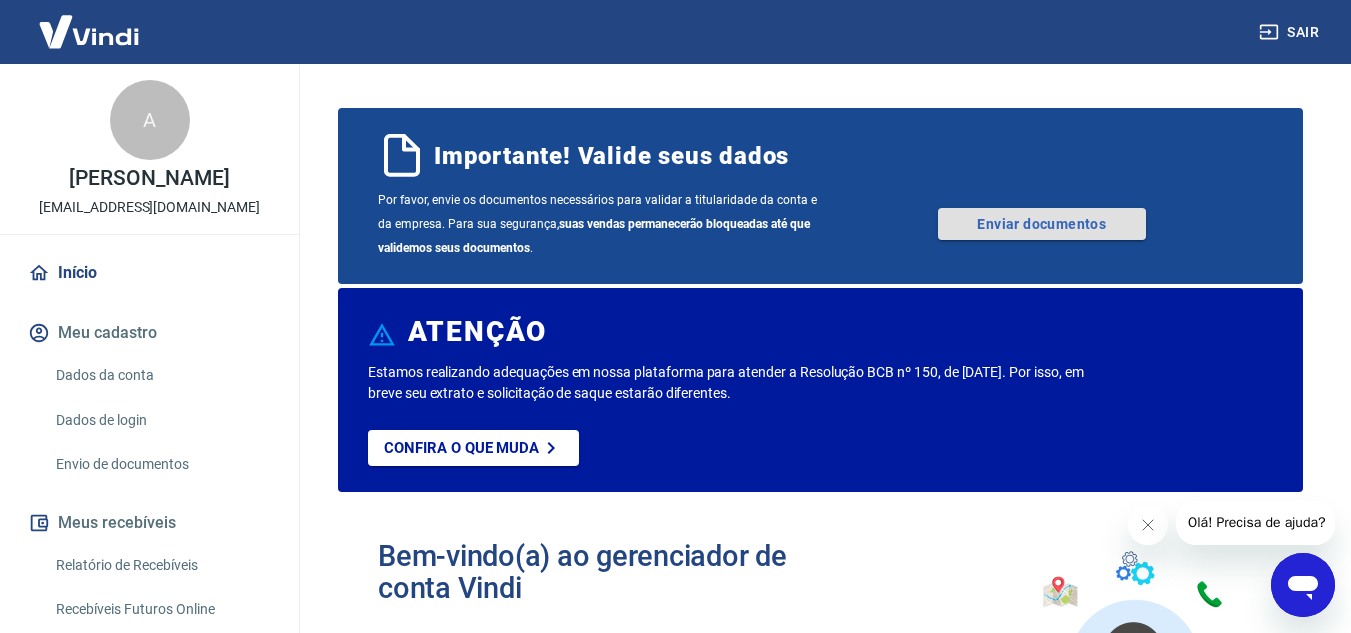 click on "Enviar documentos" at bounding box center (1042, 224) 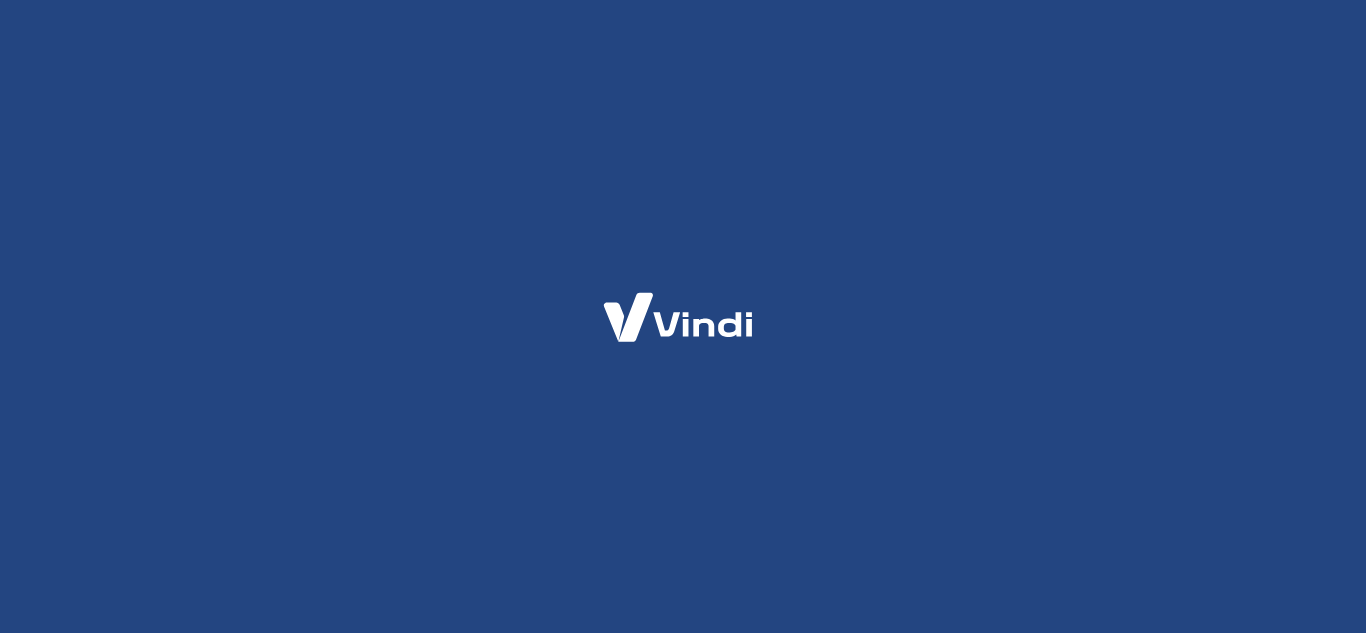 scroll, scrollTop: 0, scrollLeft: 0, axis: both 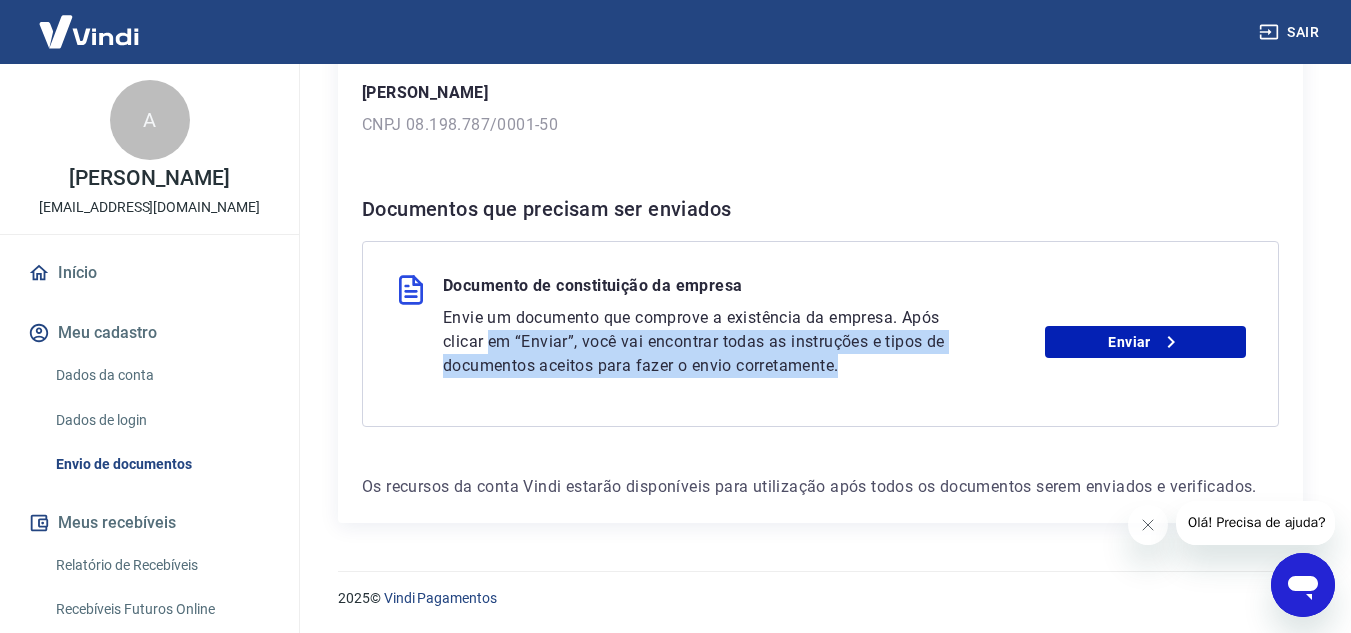 drag, startPoint x: 490, startPoint y: 331, endPoint x: 902, endPoint y: 367, distance: 413.56982 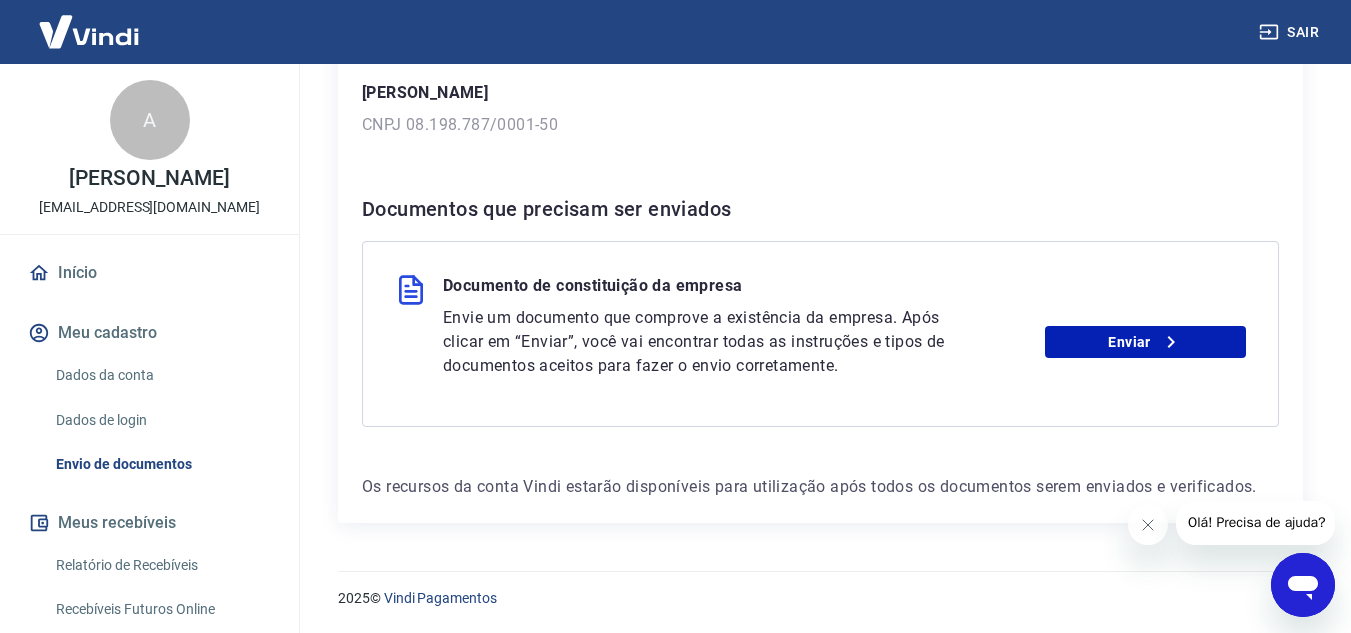 click on "Envie um documento que comprove a existência da empresa. Após clicar em “Enviar”, você vai encontrar todas as instruções e tipos de documentos aceitos para fazer o envio corretamente." at bounding box center (704, 342) 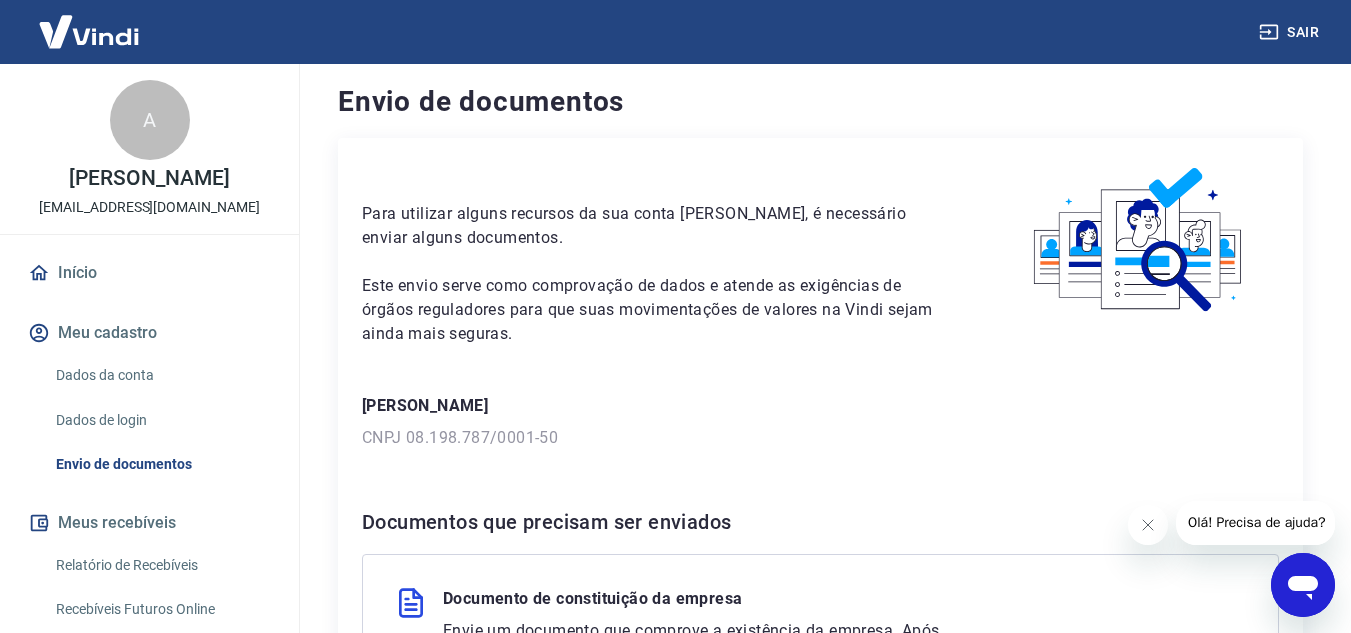 scroll, scrollTop: 100, scrollLeft: 0, axis: vertical 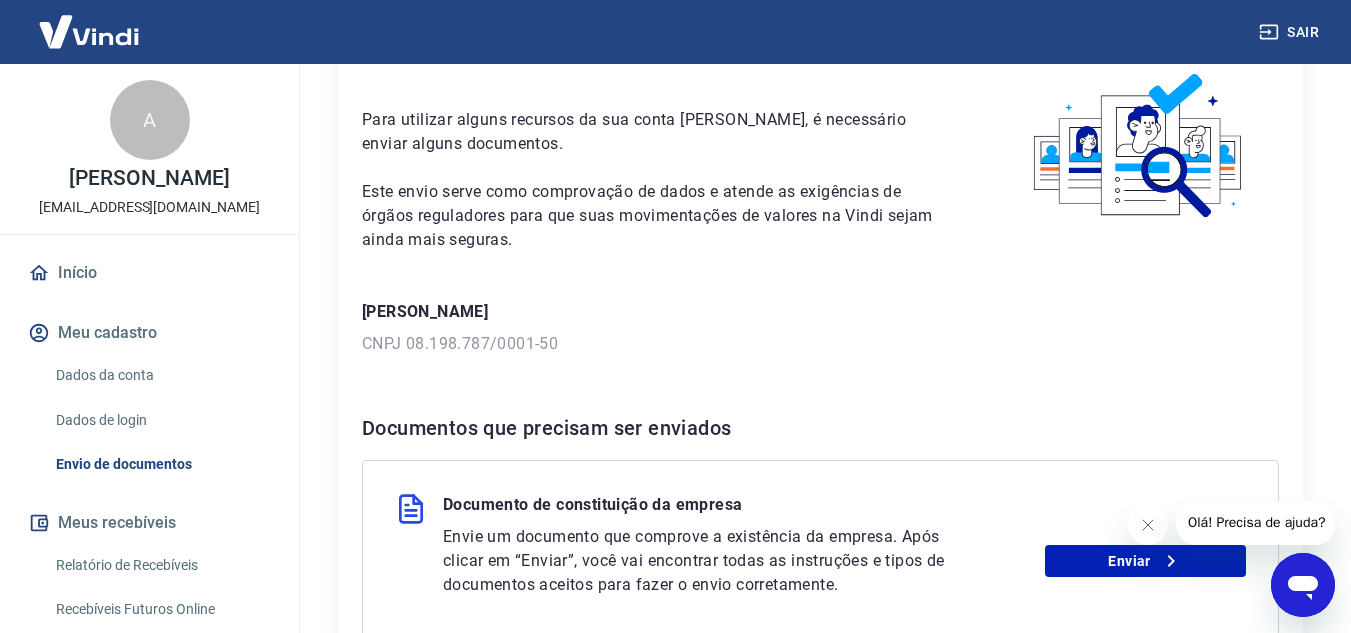 click on "CNPJ 08.198.787/0001-50" at bounding box center [820, 344] 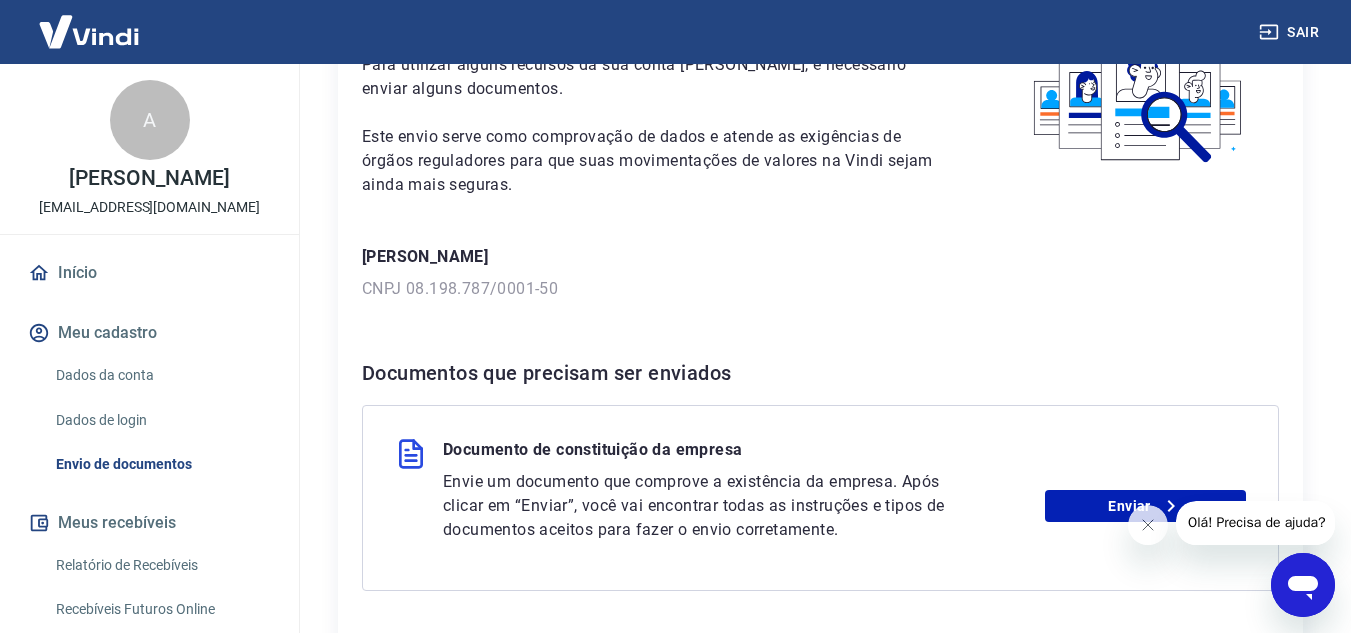 scroll, scrollTop: 200, scrollLeft: 0, axis: vertical 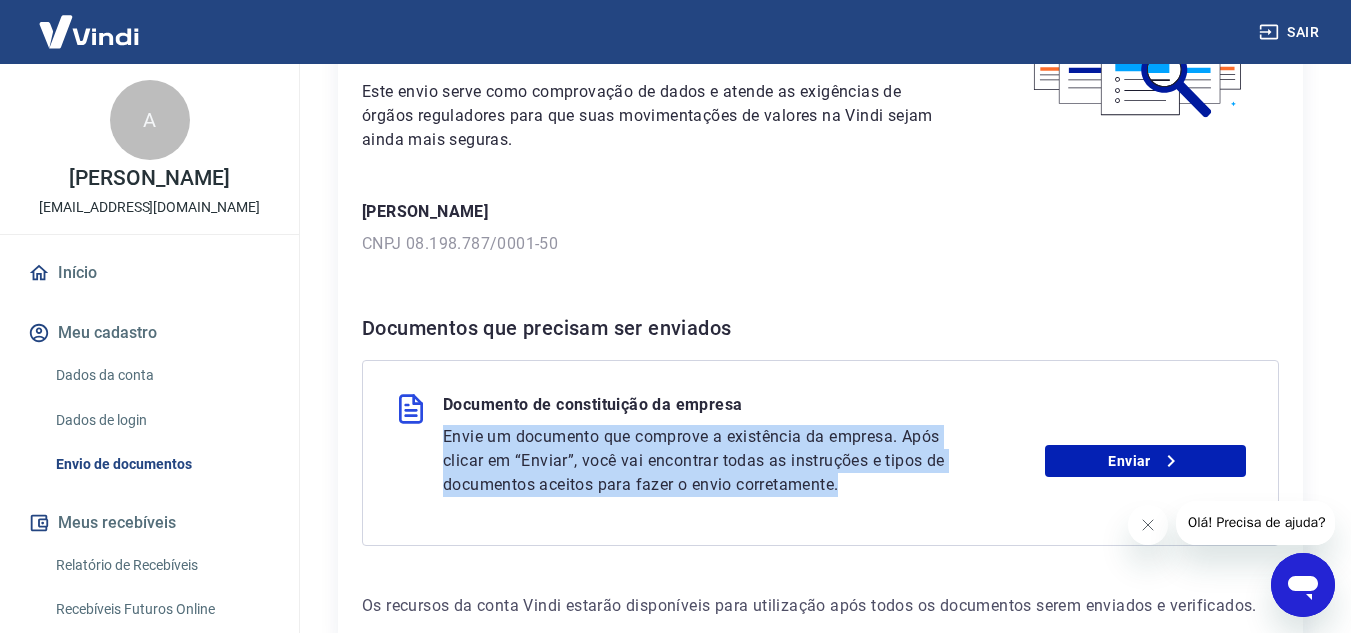 drag, startPoint x: 441, startPoint y: 433, endPoint x: 899, endPoint y: 474, distance: 459.83148 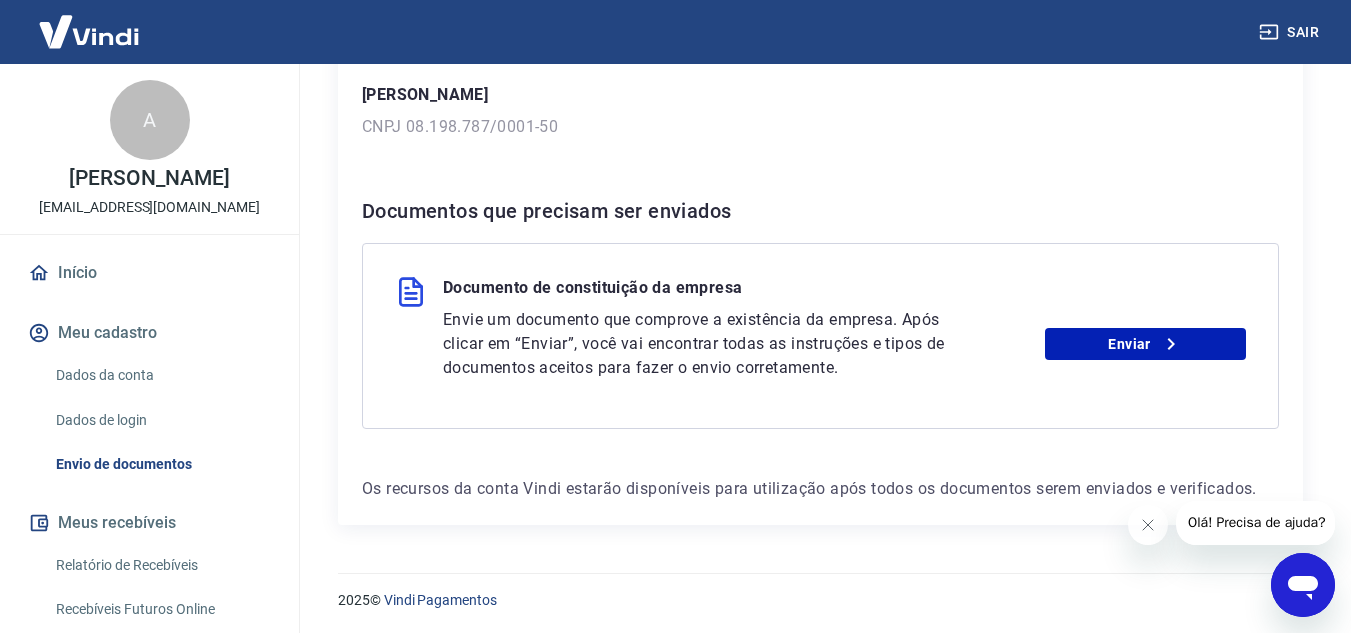 scroll, scrollTop: 319, scrollLeft: 0, axis: vertical 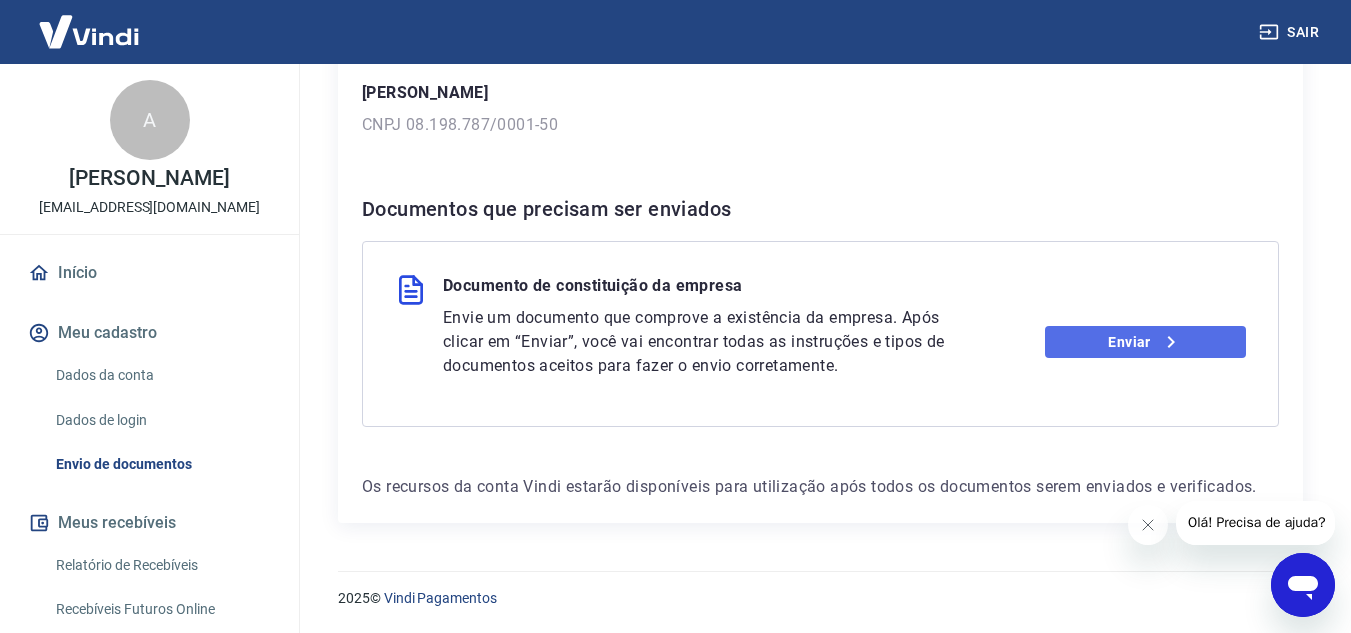 click on "Enviar" at bounding box center (1145, 342) 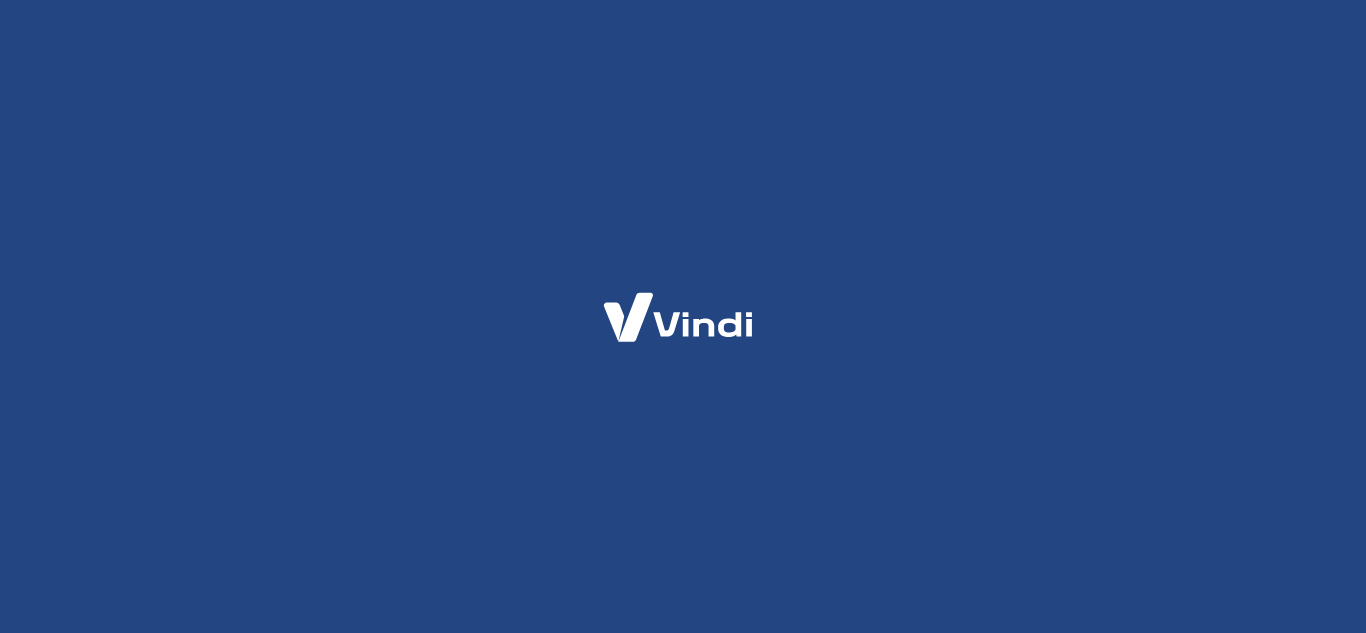 scroll, scrollTop: 0, scrollLeft: 0, axis: both 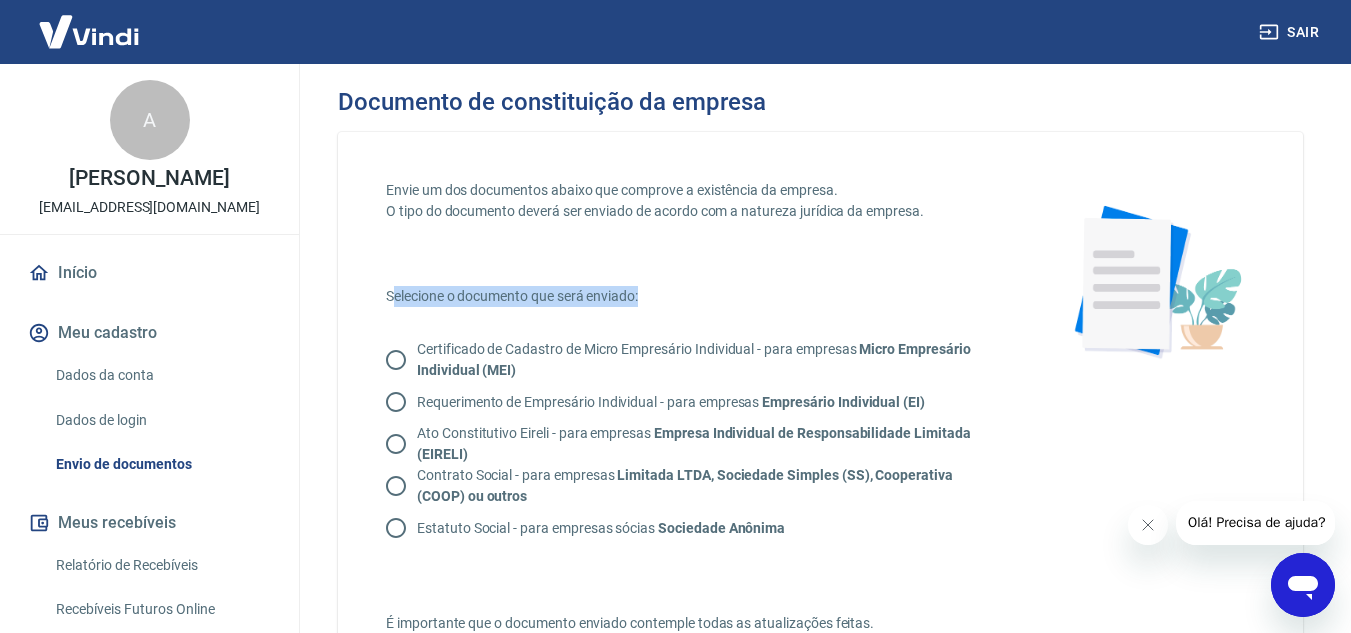 drag, startPoint x: 654, startPoint y: 287, endPoint x: 397, endPoint y: 285, distance: 257.00778 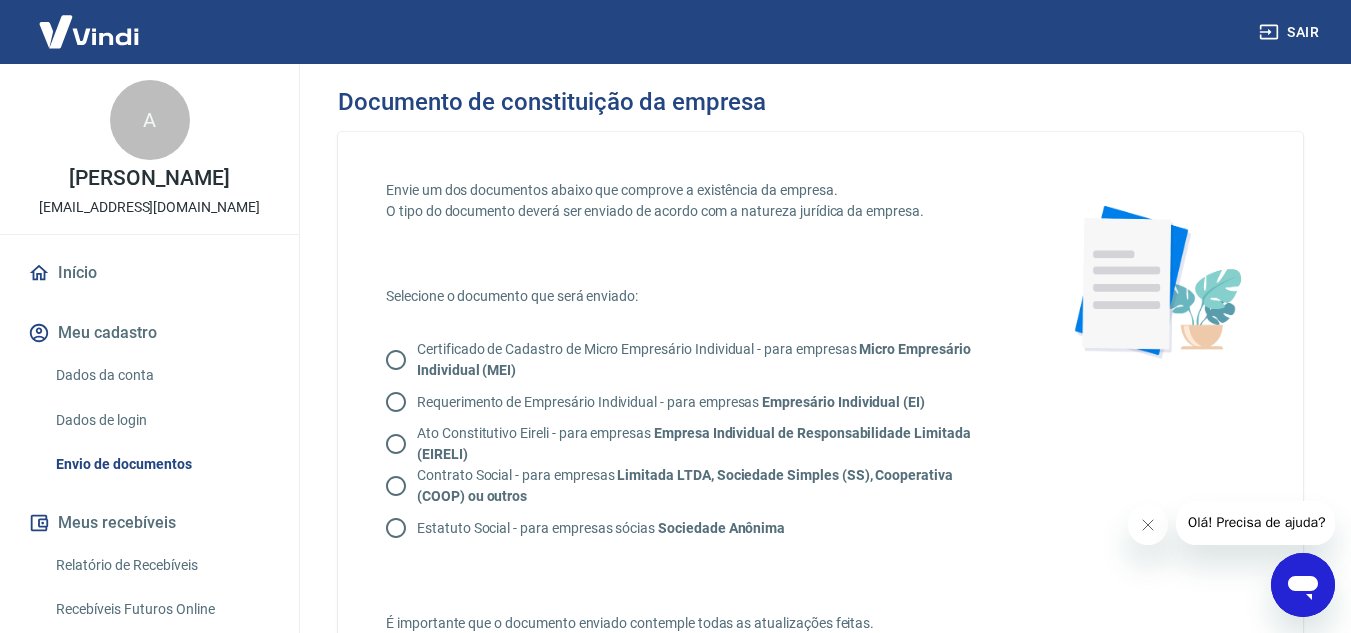 click on "Contrato Social - para empresas   Limitada LTDA, Sociedade Simples (SS), Cooperativa (COOP) ou outros" at bounding box center [704, 486] 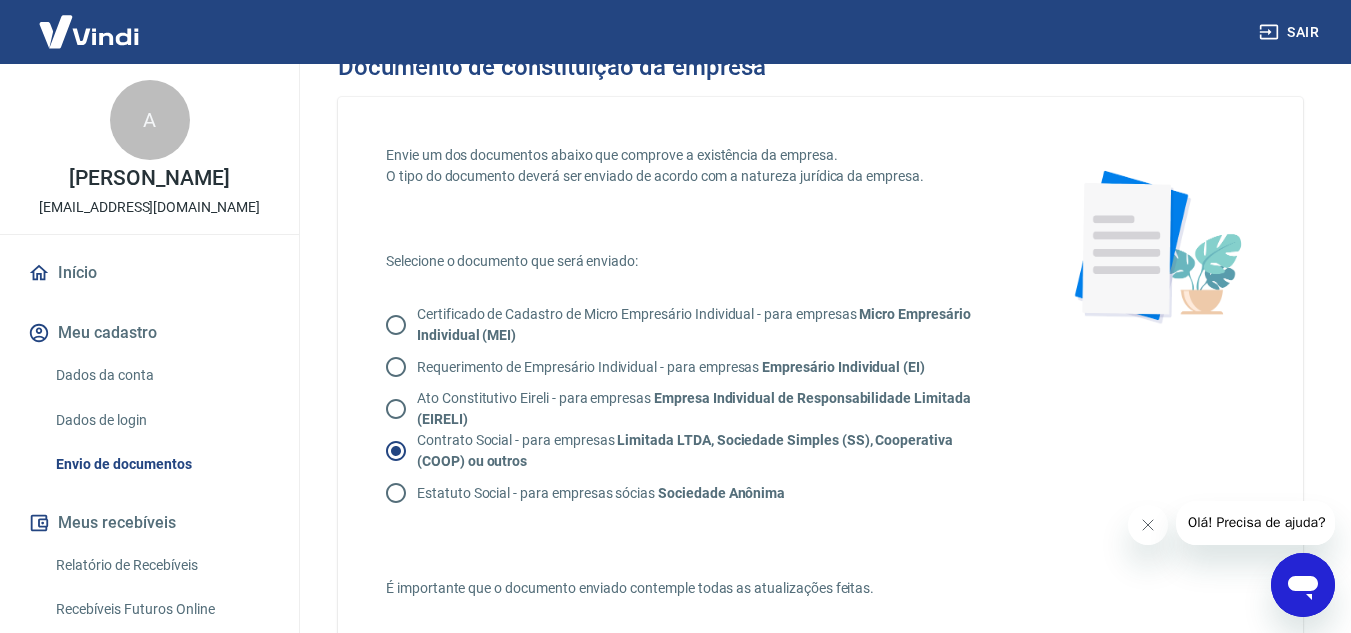 scroll, scrollTop: 0, scrollLeft: 0, axis: both 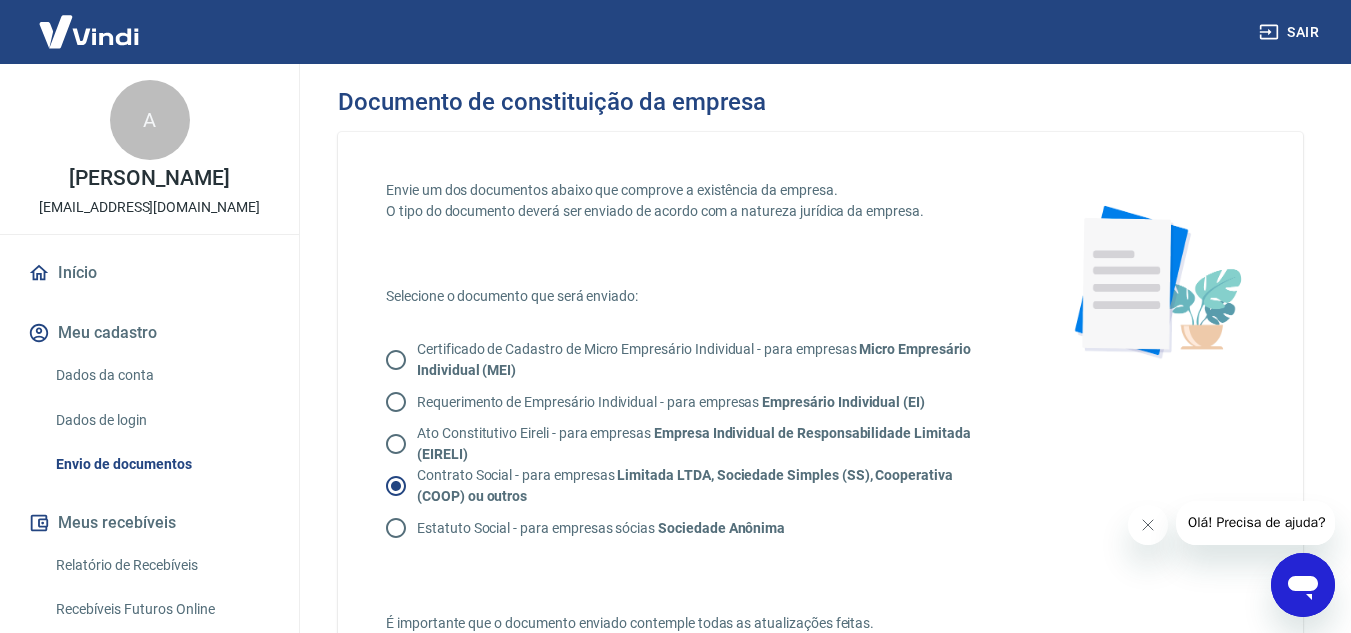 click on "Empresa Individual de Responsabilidade Limitada (EIRELI)" at bounding box center (694, 443) 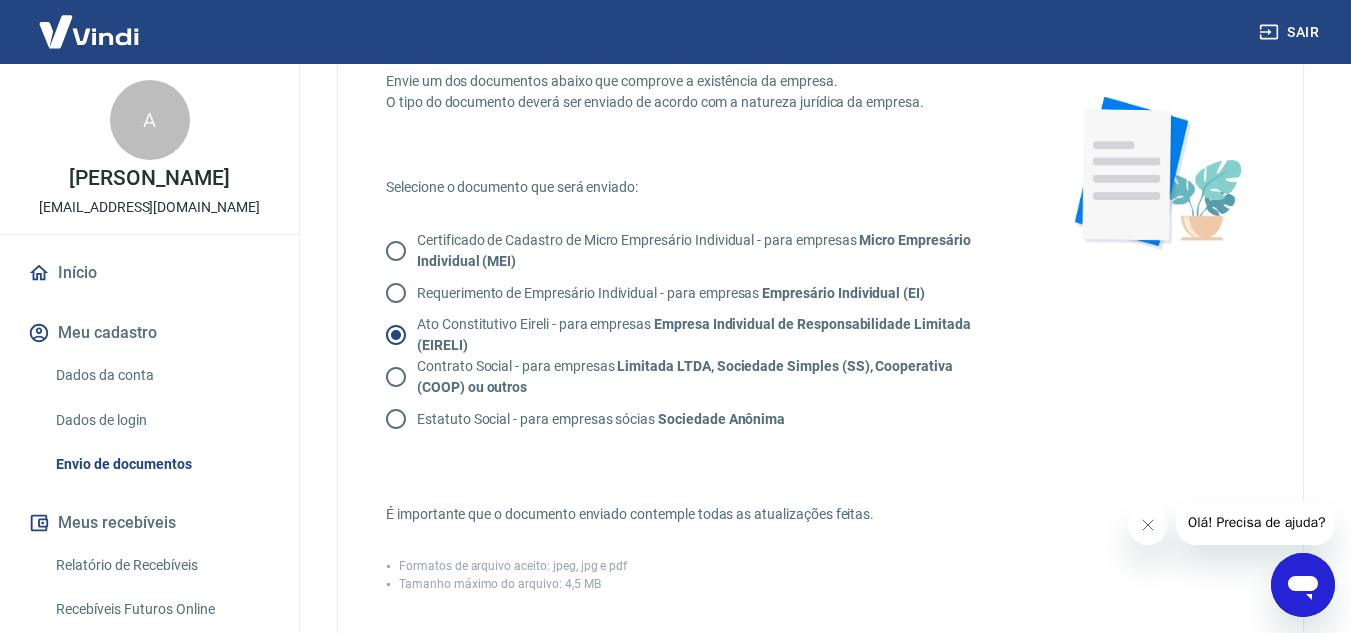 scroll, scrollTop: 100, scrollLeft: 0, axis: vertical 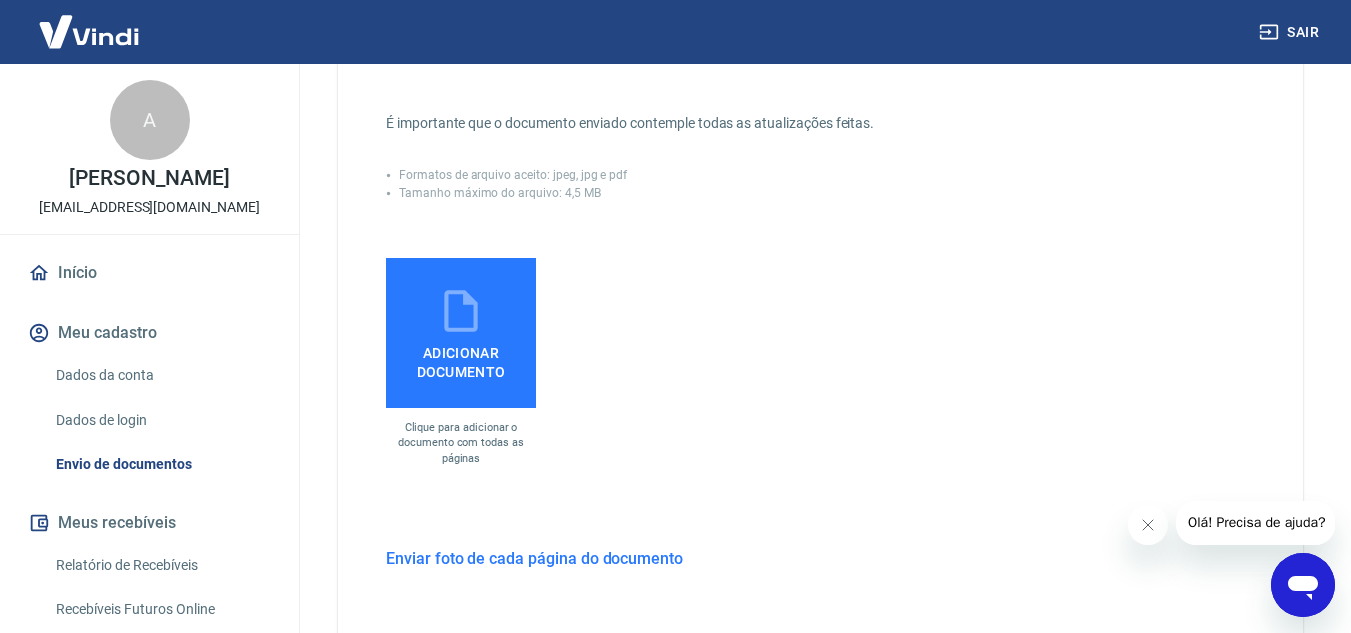 click 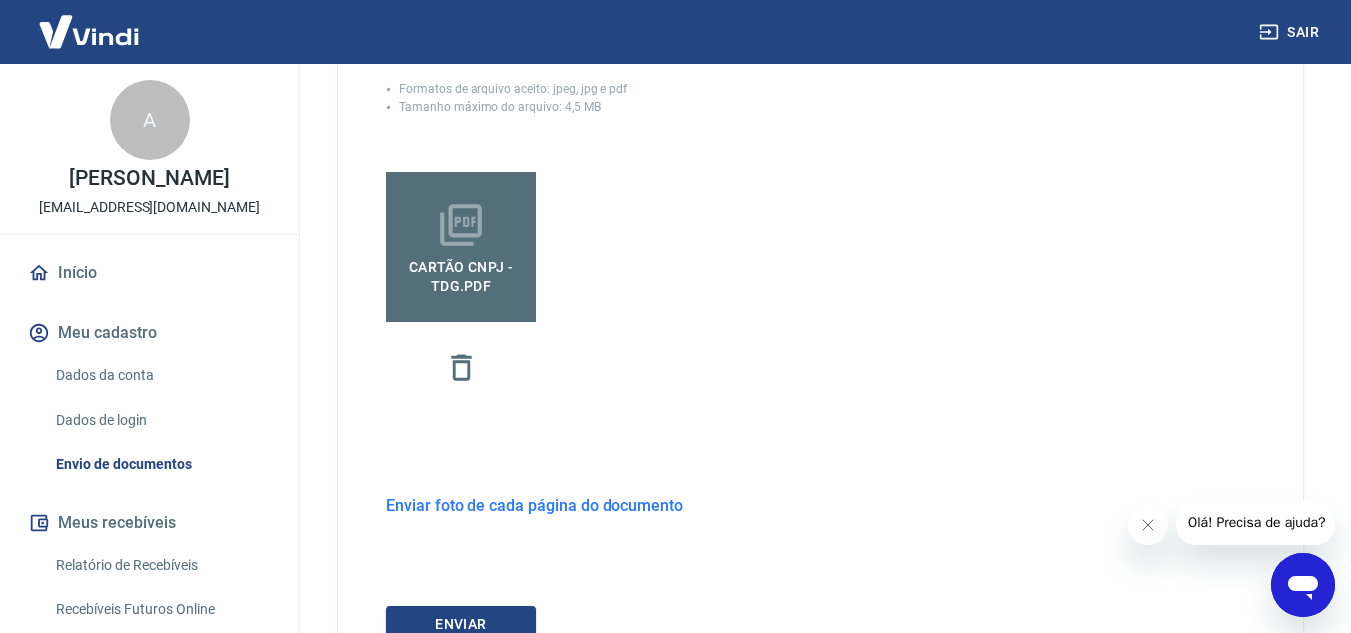 scroll, scrollTop: 700, scrollLeft: 0, axis: vertical 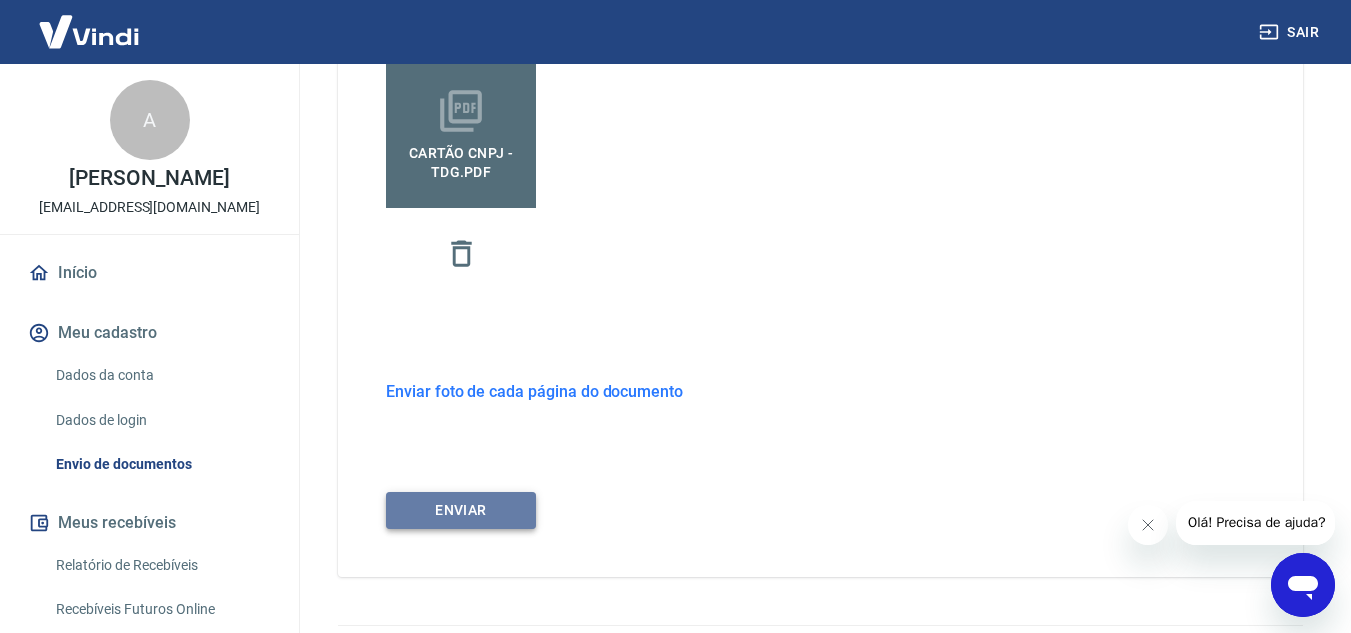 click on "ENVIAR" at bounding box center [461, 510] 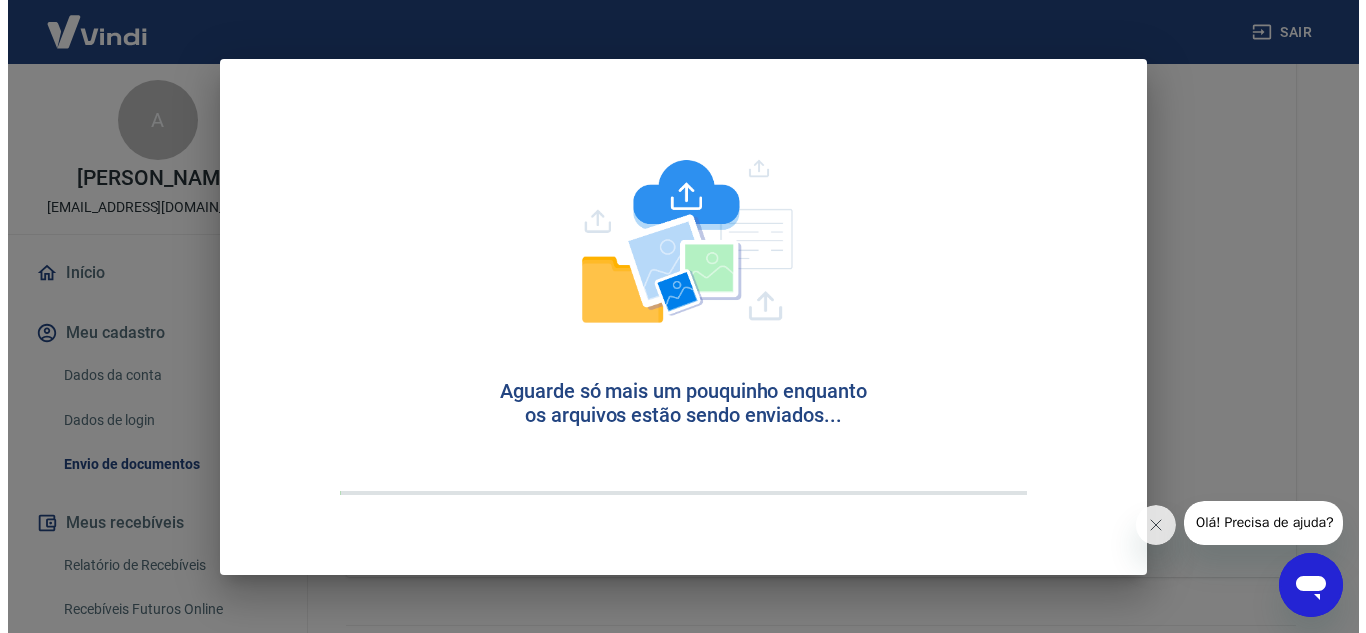 scroll, scrollTop: 200, scrollLeft: 0, axis: vertical 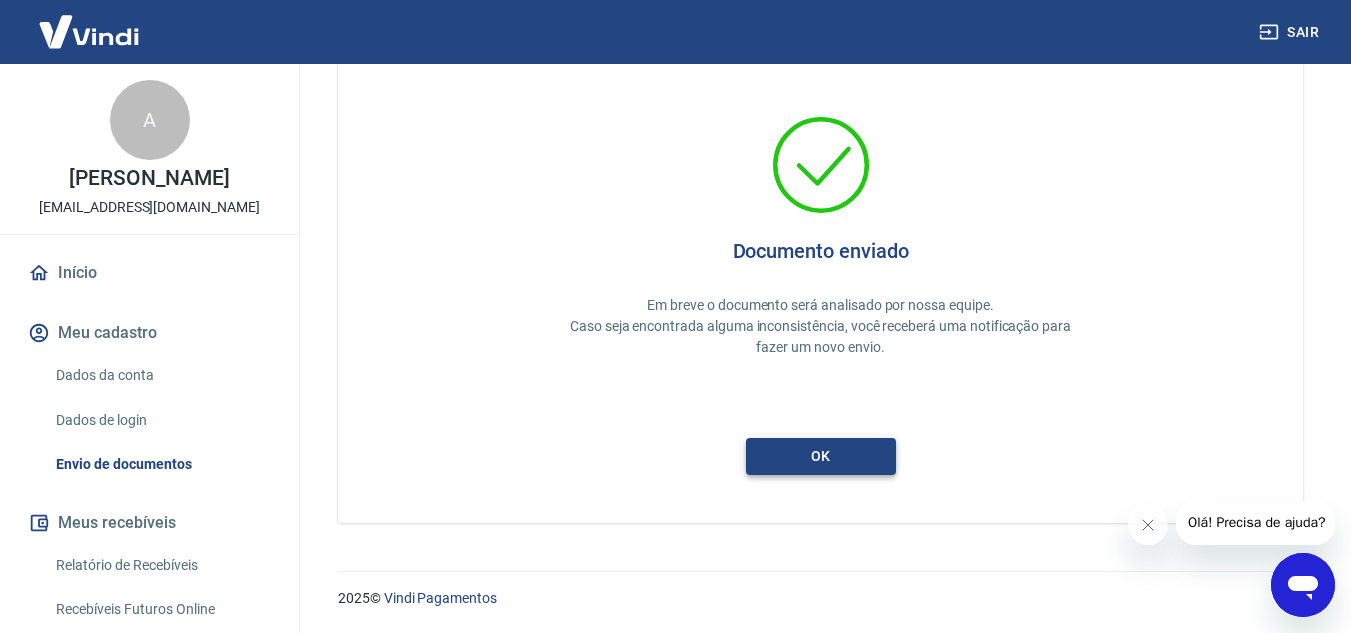 click on "ok" at bounding box center (821, 456) 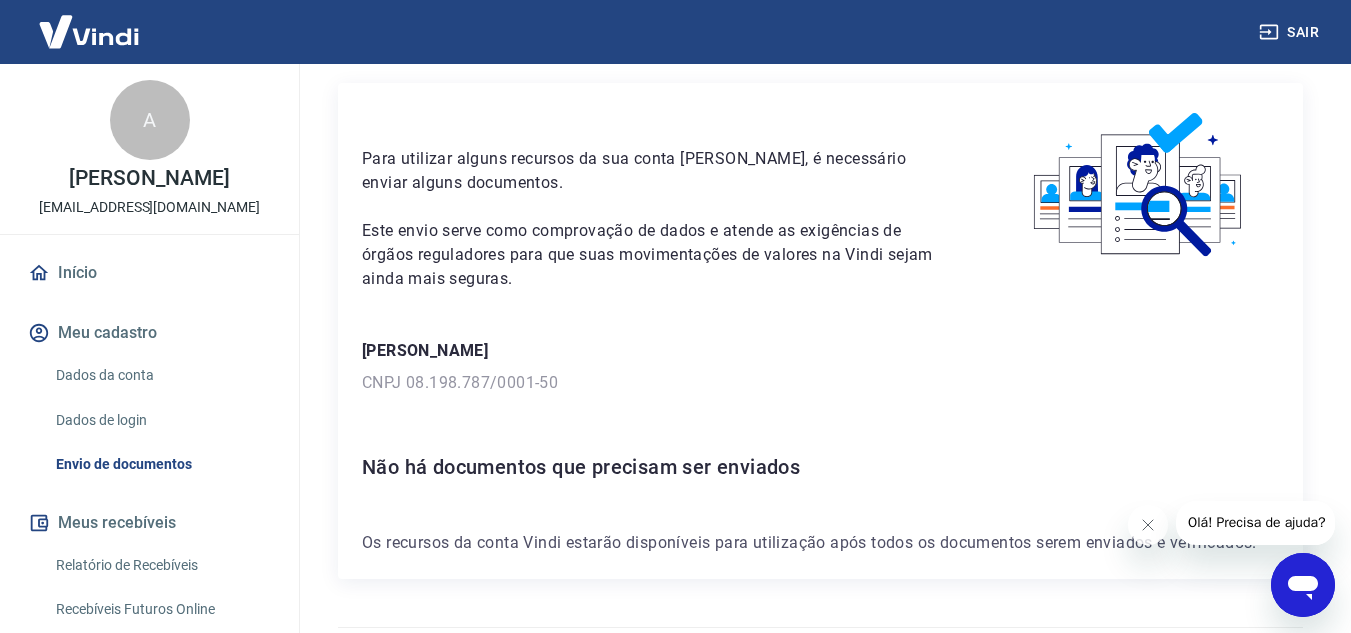 scroll, scrollTop: 117, scrollLeft: 0, axis: vertical 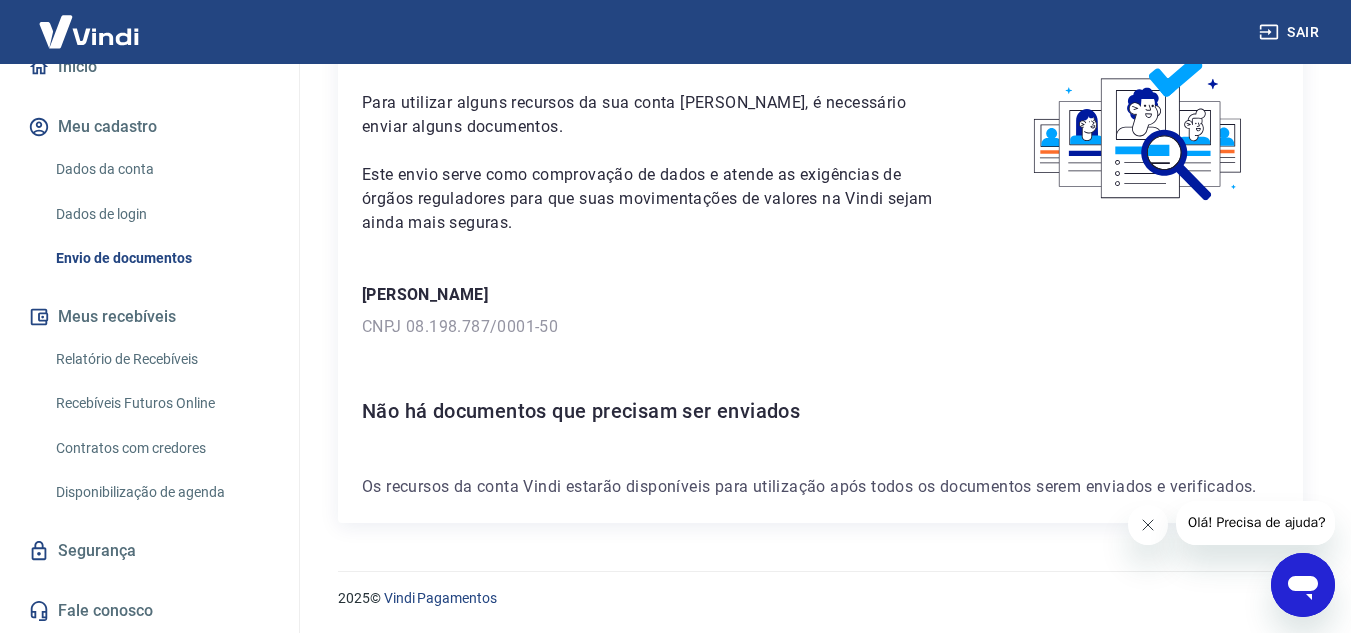 click at bounding box center (1147, 525) 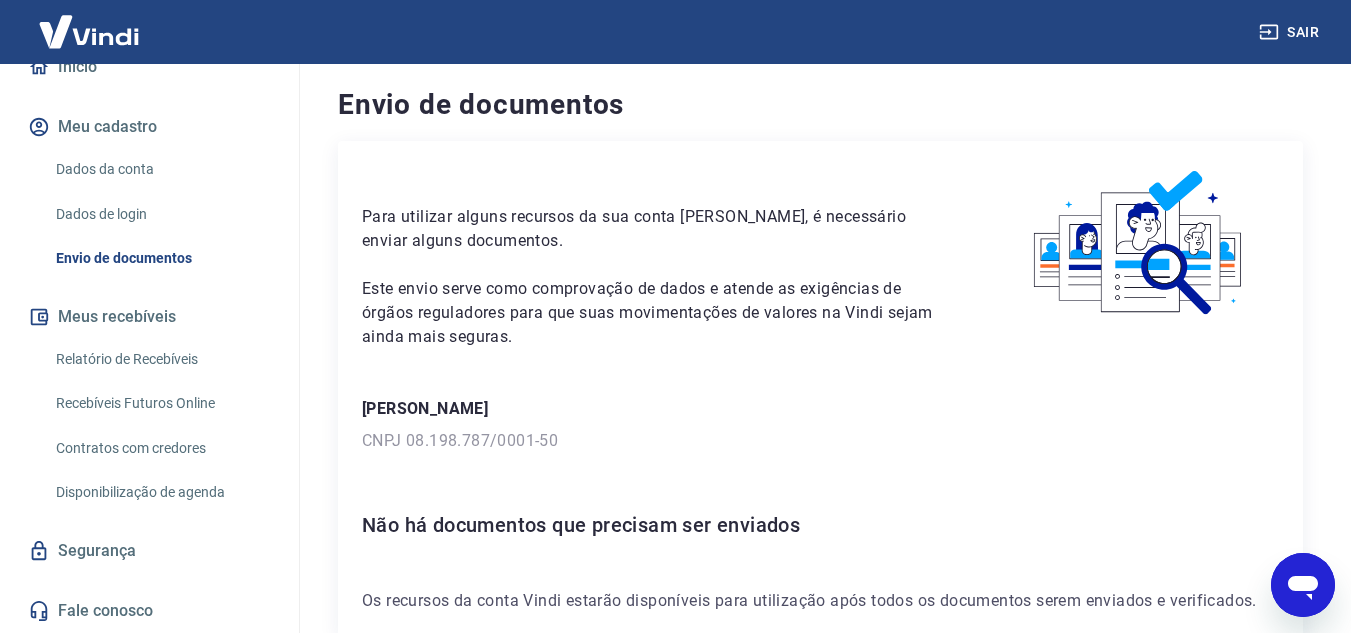 scroll, scrollTop: 0, scrollLeft: 0, axis: both 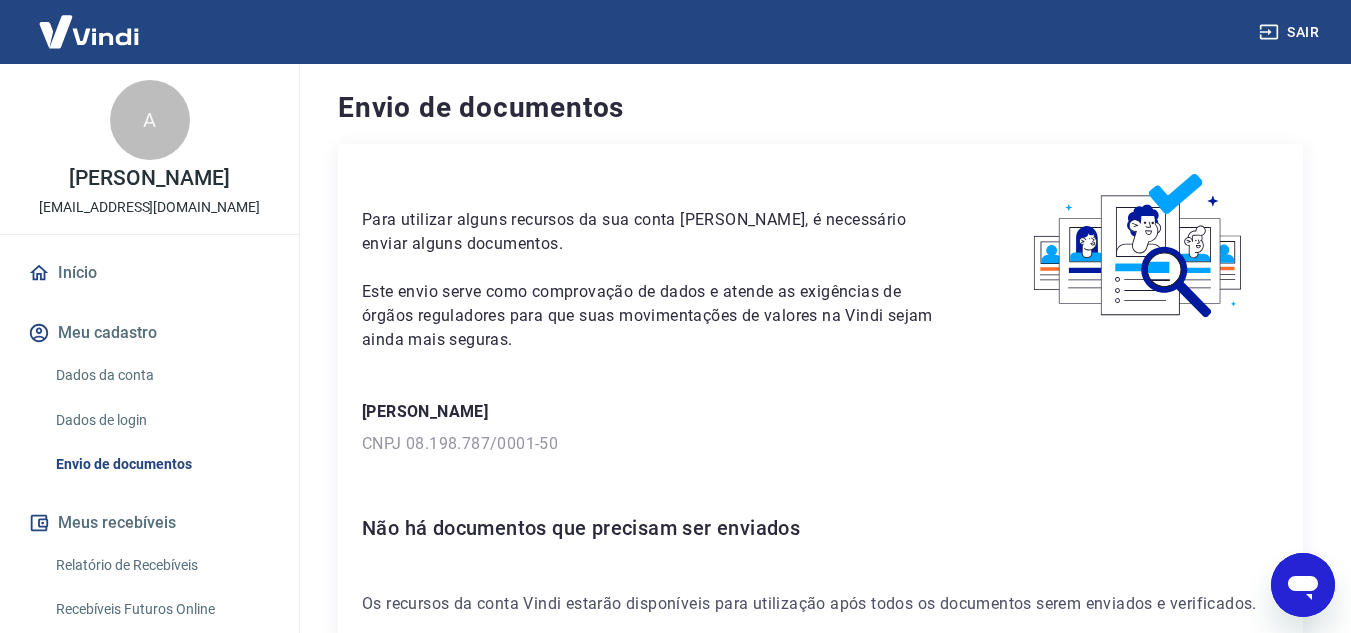 click on "Dados da conta" at bounding box center (161, 375) 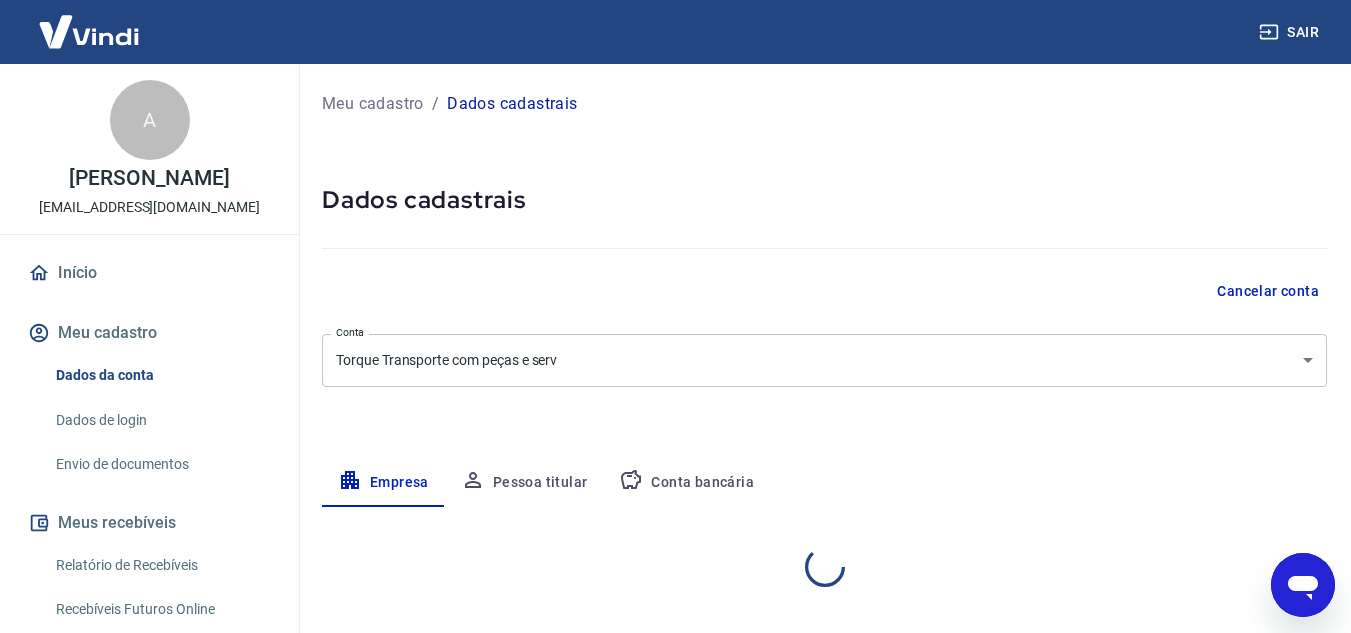 select on "TO" 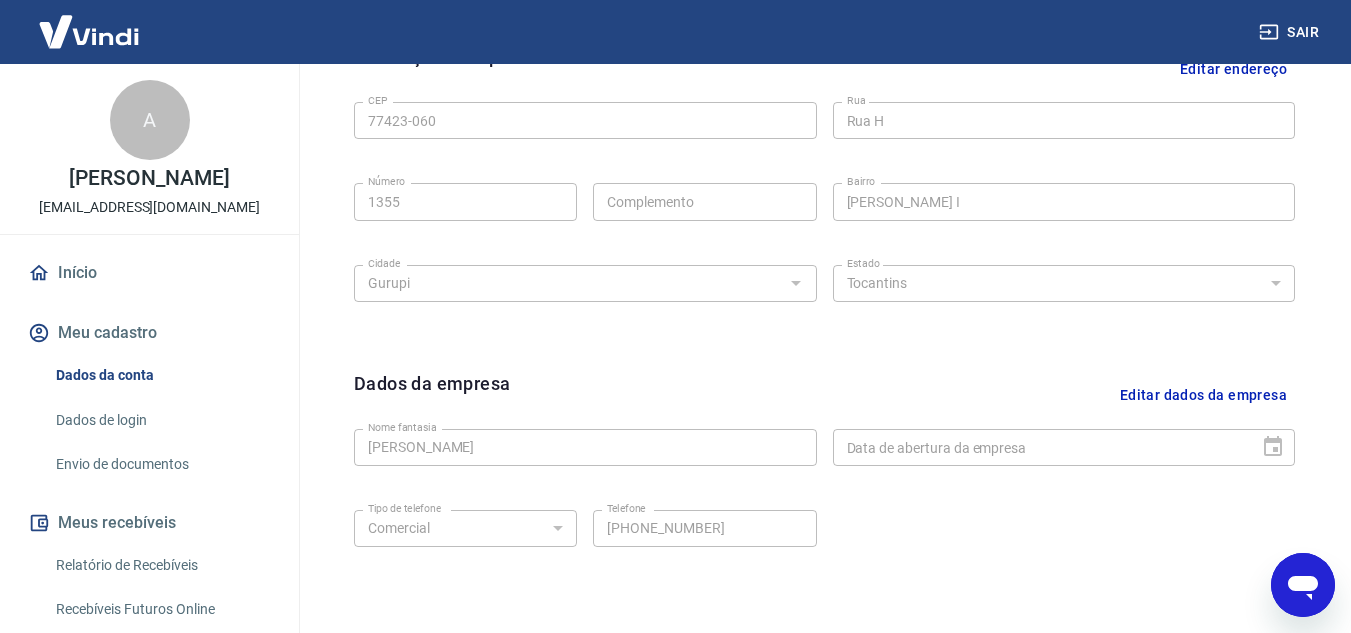 scroll, scrollTop: 800, scrollLeft: 0, axis: vertical 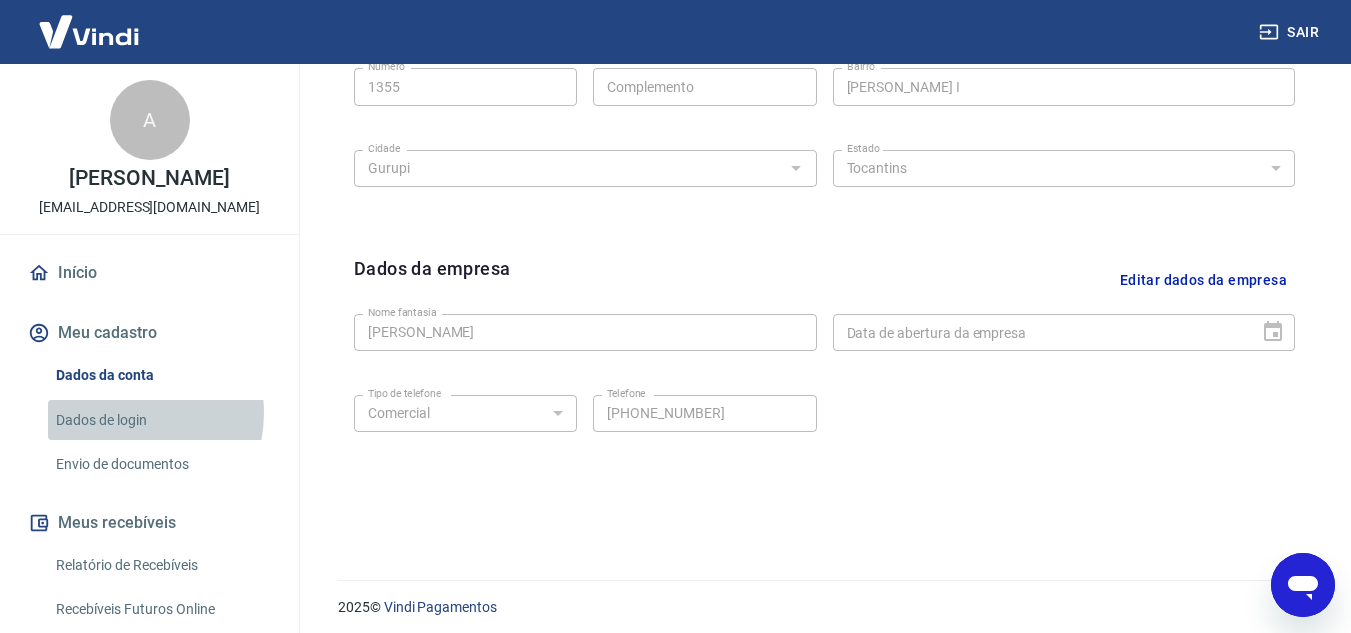 click on "Dados de login" at bounding box center (161, 420) 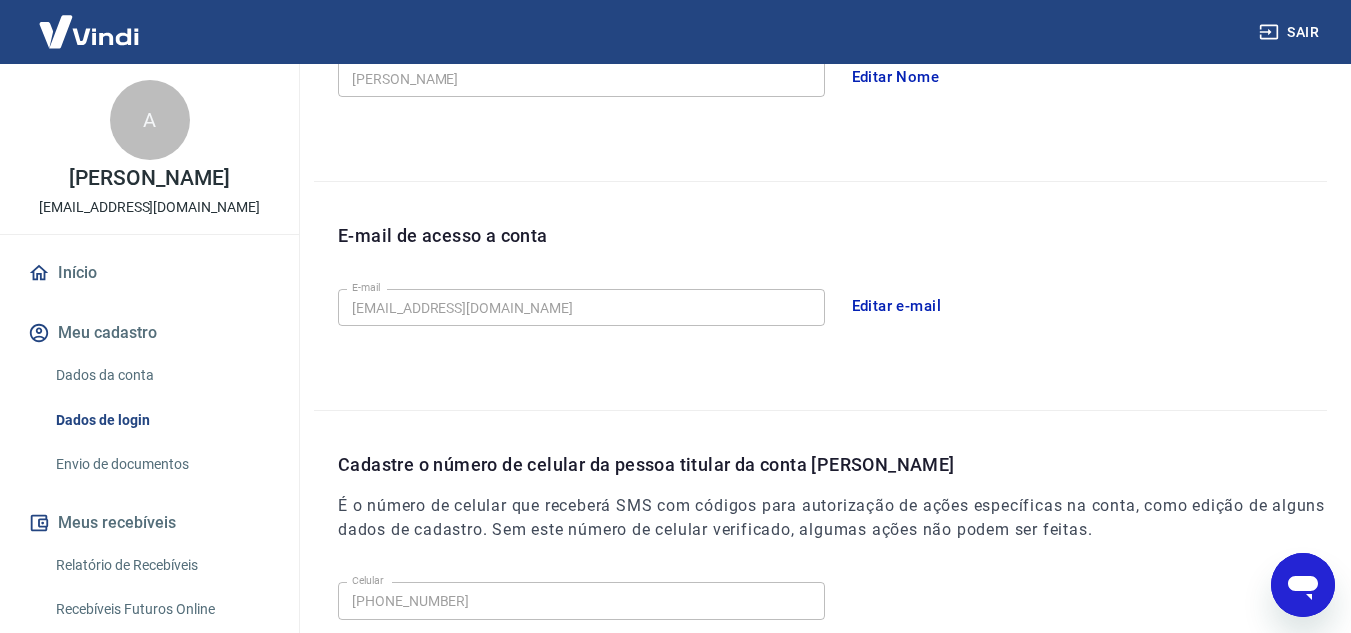scroll, scrollTop: 223, scrollLeft: 0, axis: vertical 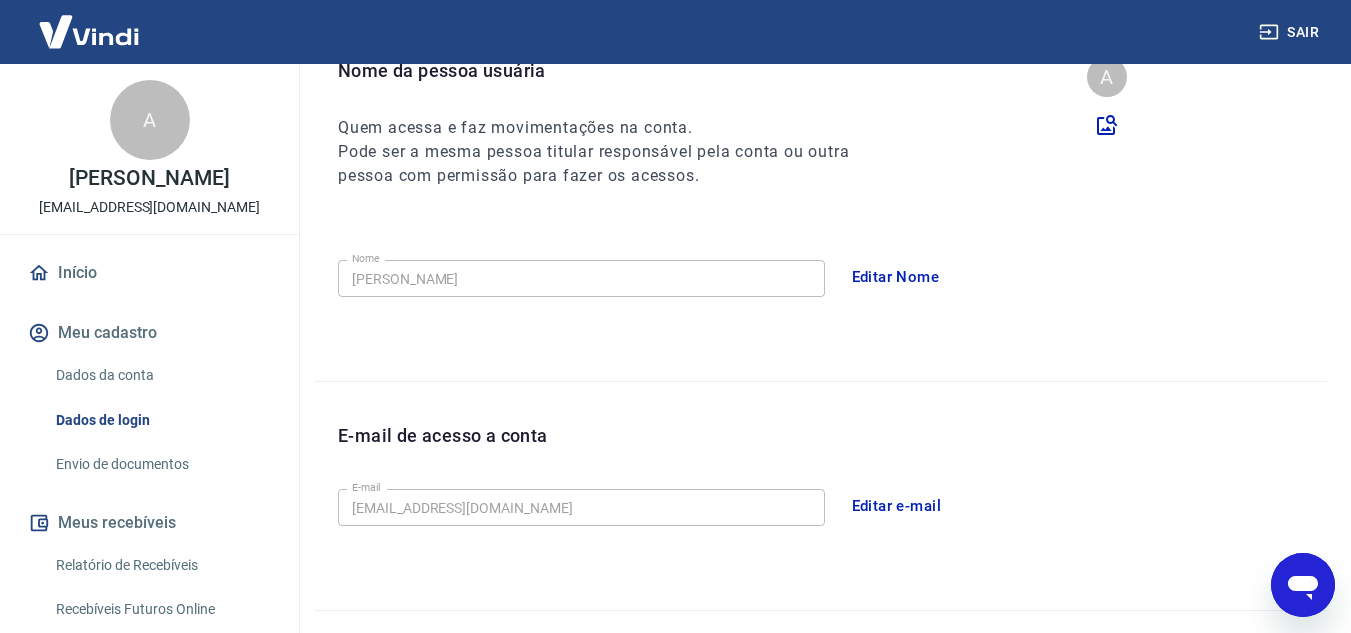 click on "E-mail de acesso a conta" at bounding box center (832, 451) 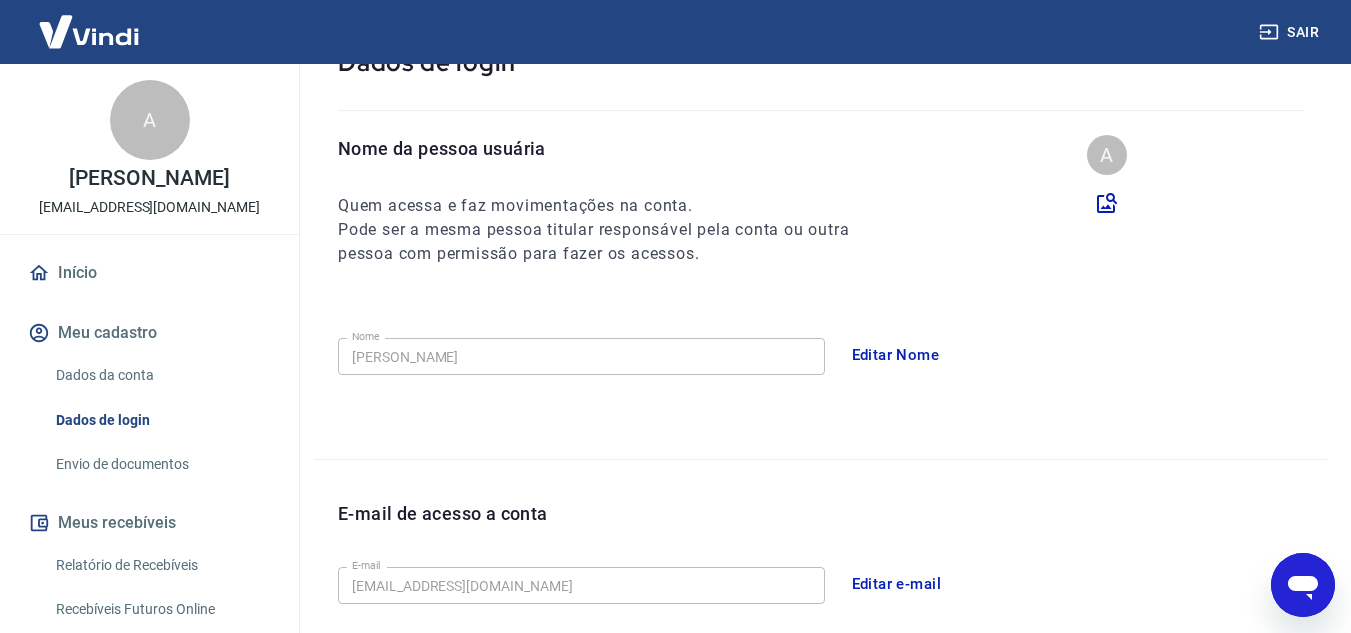 scroll, scrollTop: 232, scrollLeft: 0, axis: vertical 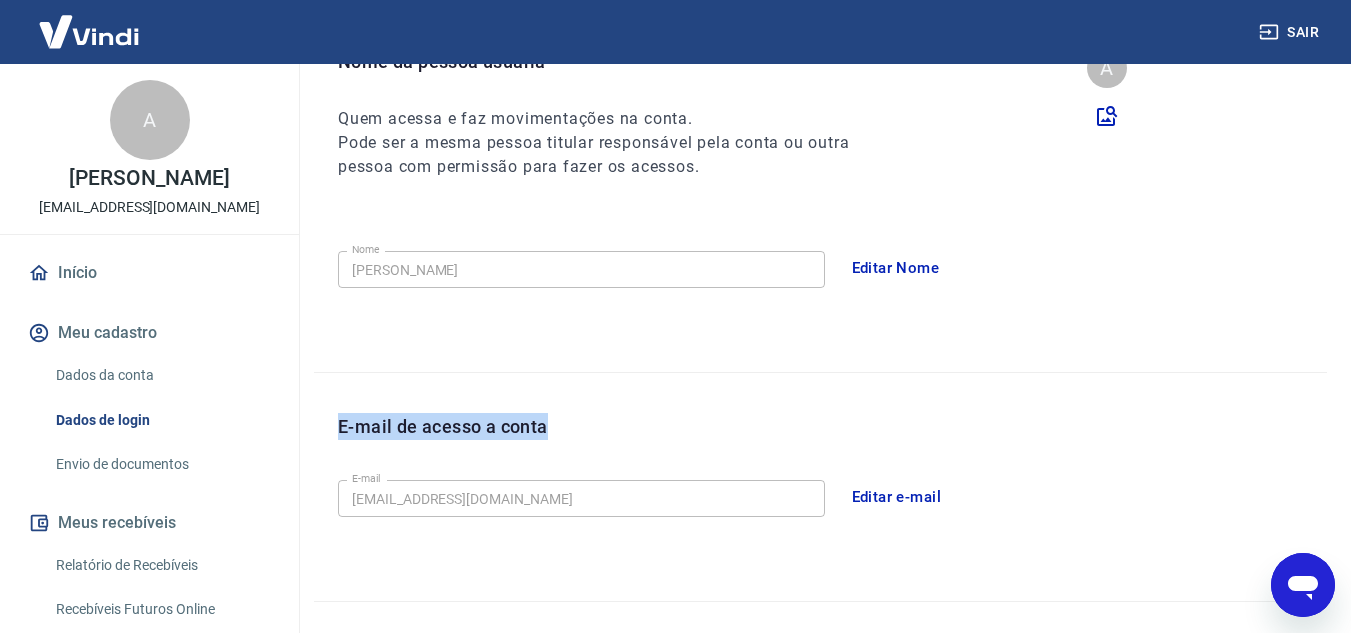 drag, startPoint x: 492, startPoint y: 429, endPoint x: 311, endPoint y: 436, distance: 181.13531 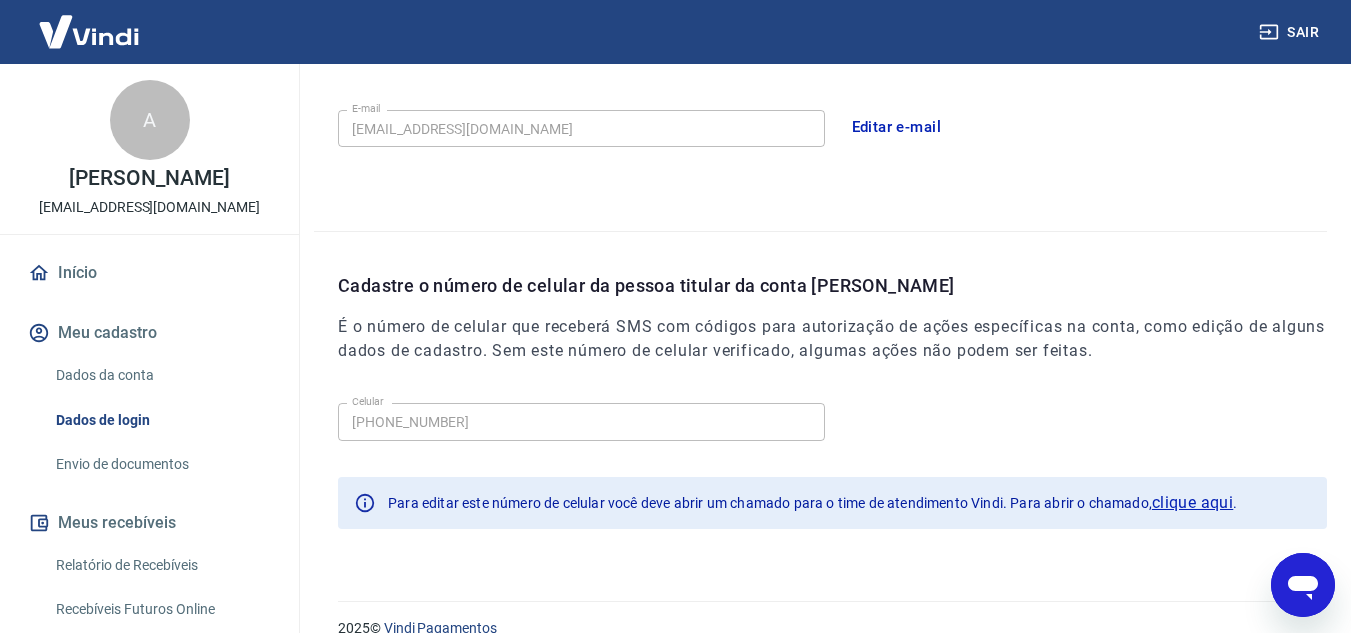 scroll, scrollTop: 632, scrollLeft: 0, axis: vertical 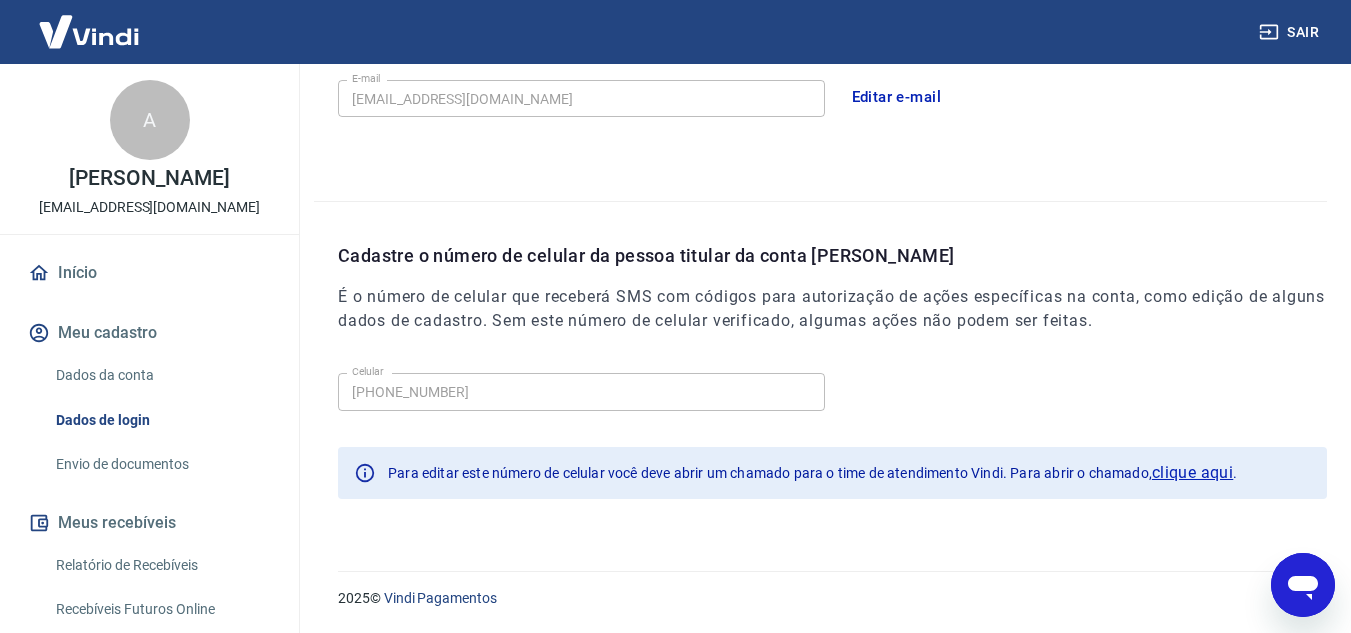 click on "Celular (63) 98418-7545 Celular" at bounding box center (832, 389) 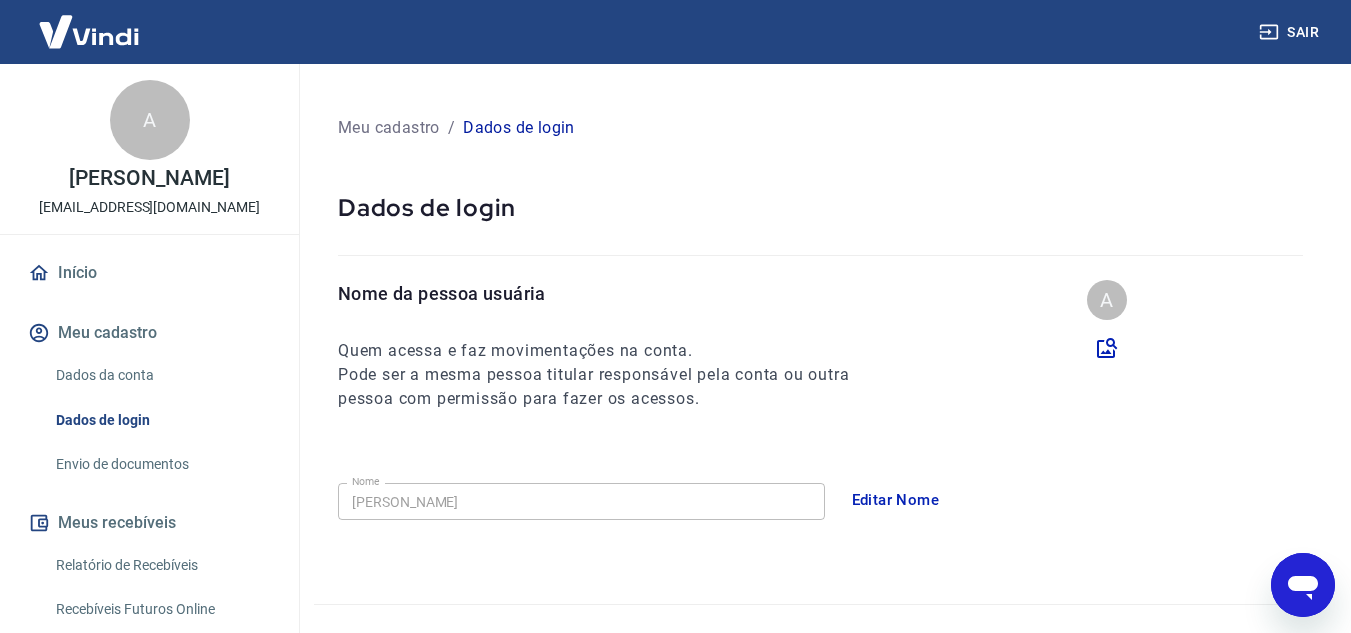 scroll, scrollTop: 300, scrollLeft: 0, axis: vertical 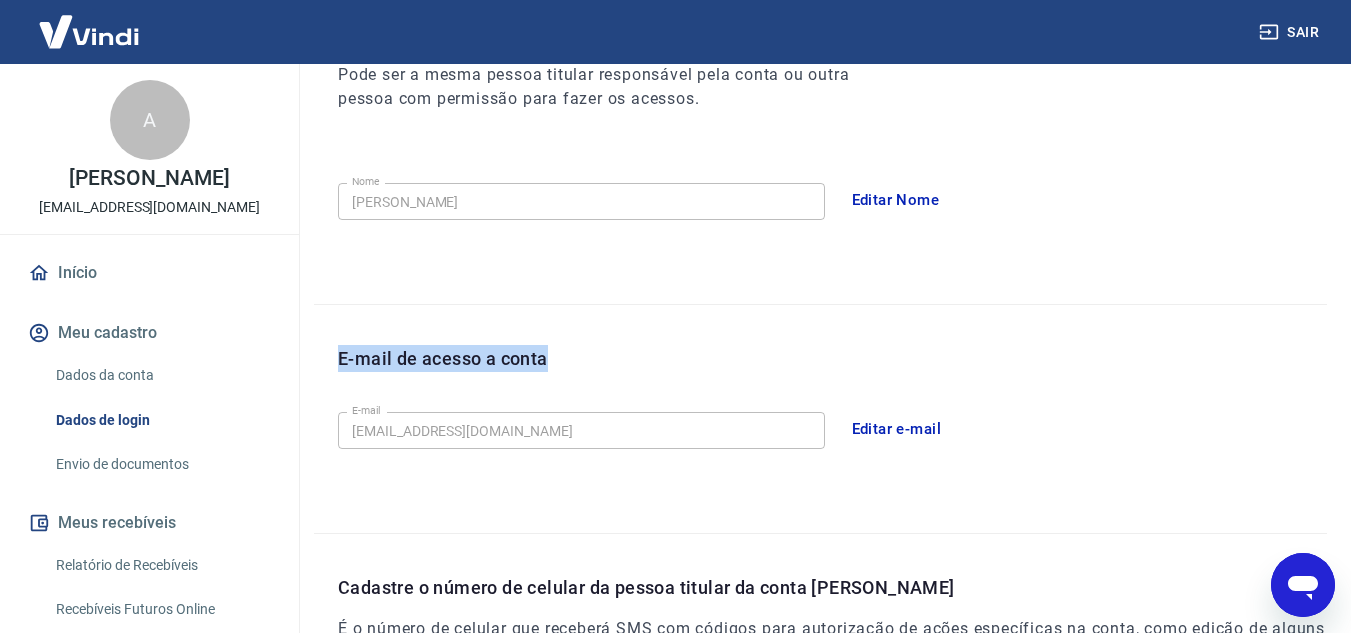 drag, startPoint x: 338, startPoint y: 351, endPoint x: 625, endPoint y: 333, distance: 287.5639 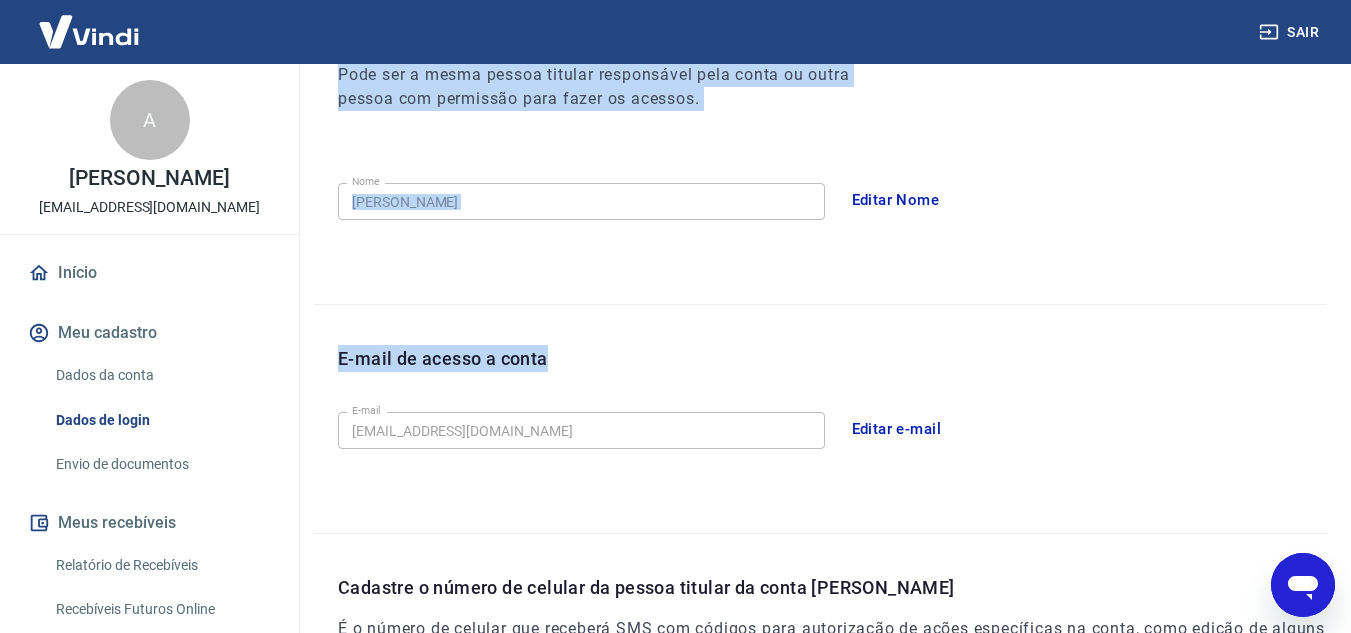 drag, startPoint x: 563, startPoint y: 362, endPoint x: 181, endPoint y: 382, distance: 382.5232 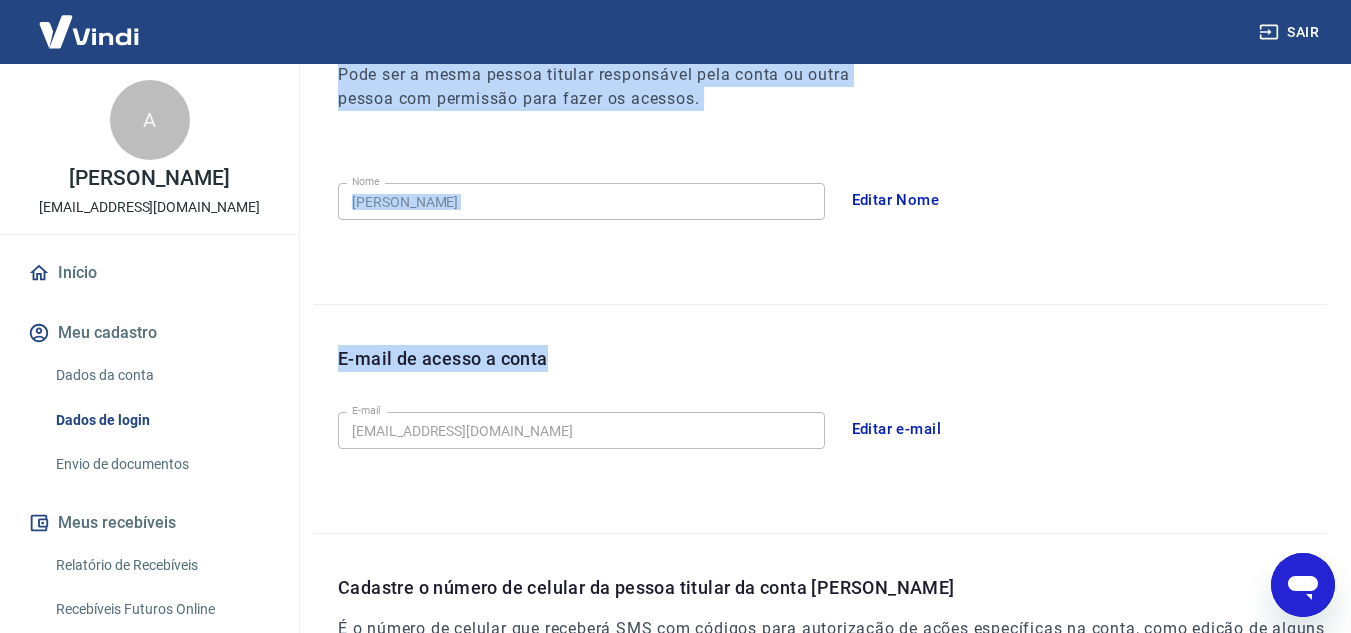 click on "E-mail de acesso a conta E-mail financeiro@torquedieselparts.com.br E-mail Editar e-mail" at bounding box center [820, 419] 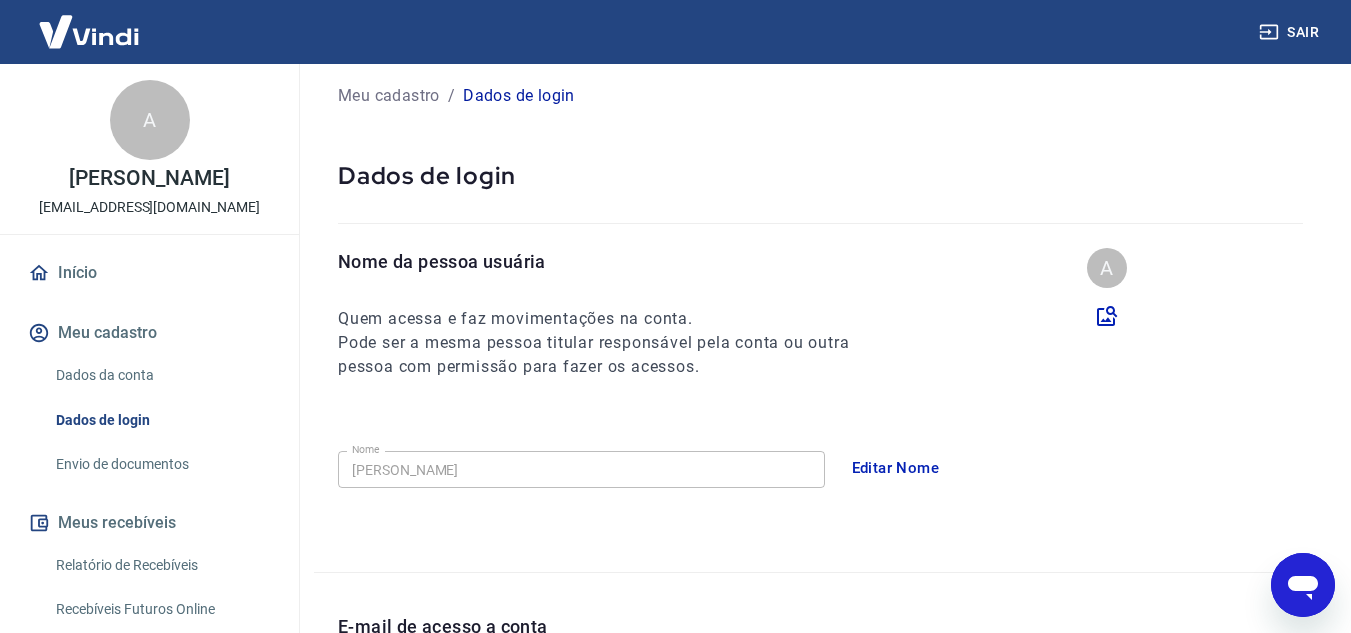 scroll, scrollTop: 0, scrollLeft: 0, axis: both 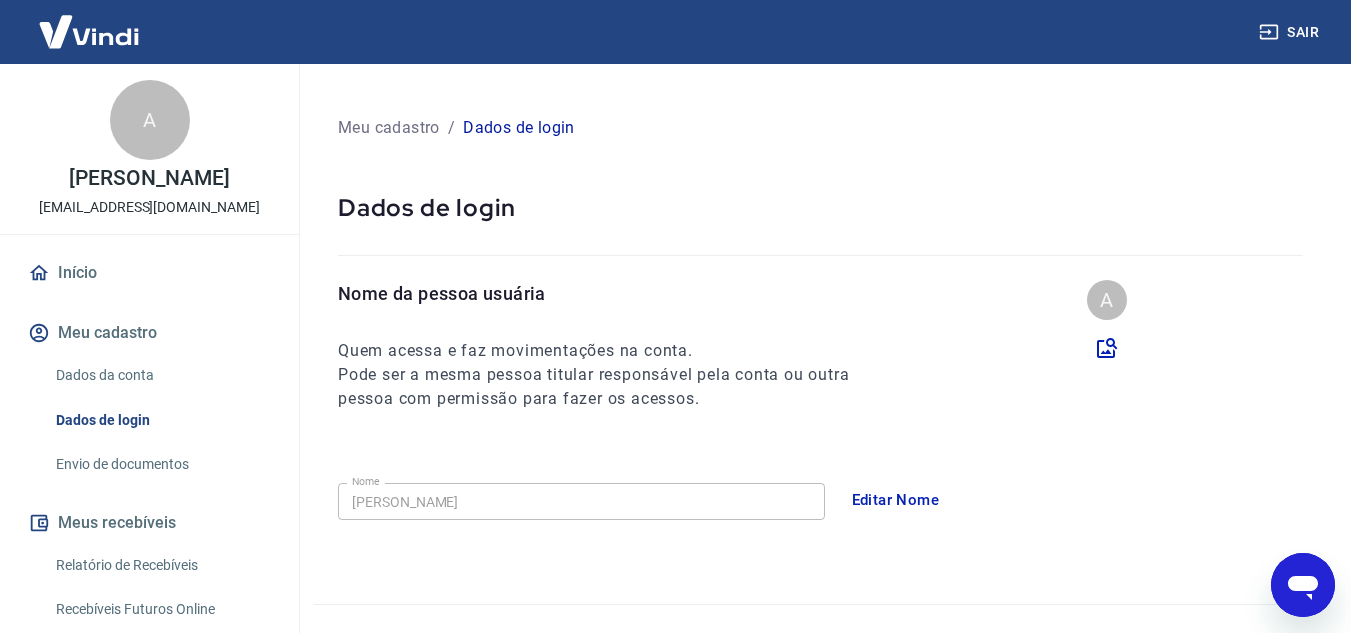 click on "Dados de login" at bounding box center [820, 224] 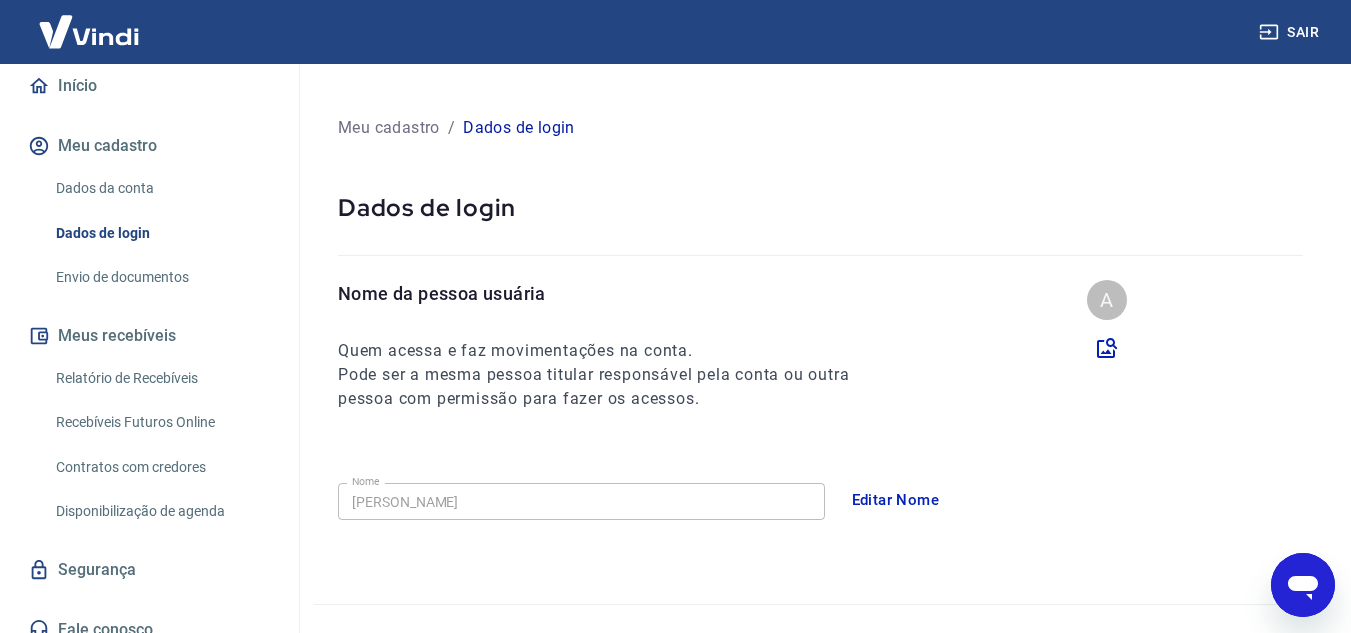 scroll, scrollTop: 206, scrollLeft: 0, axis: vertical 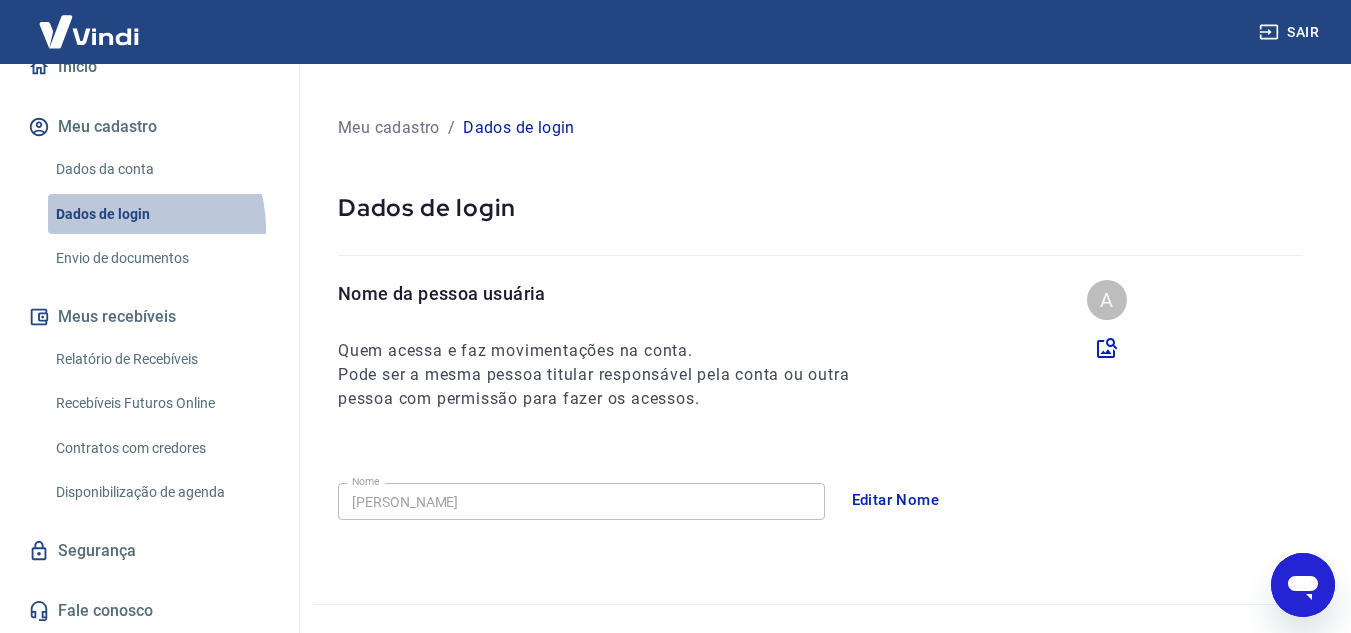 click on "Dados de login" at bounding box center (161, 214) 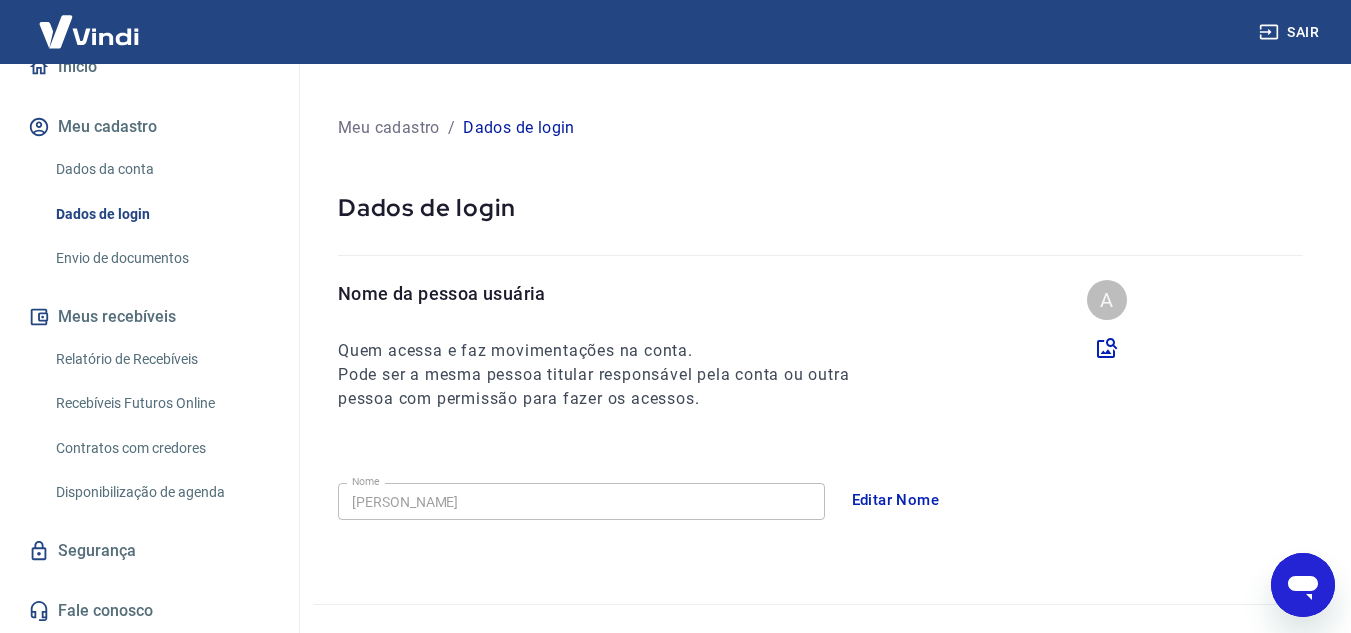 click on "Envio de documentos" at bounding box center [161, 258] 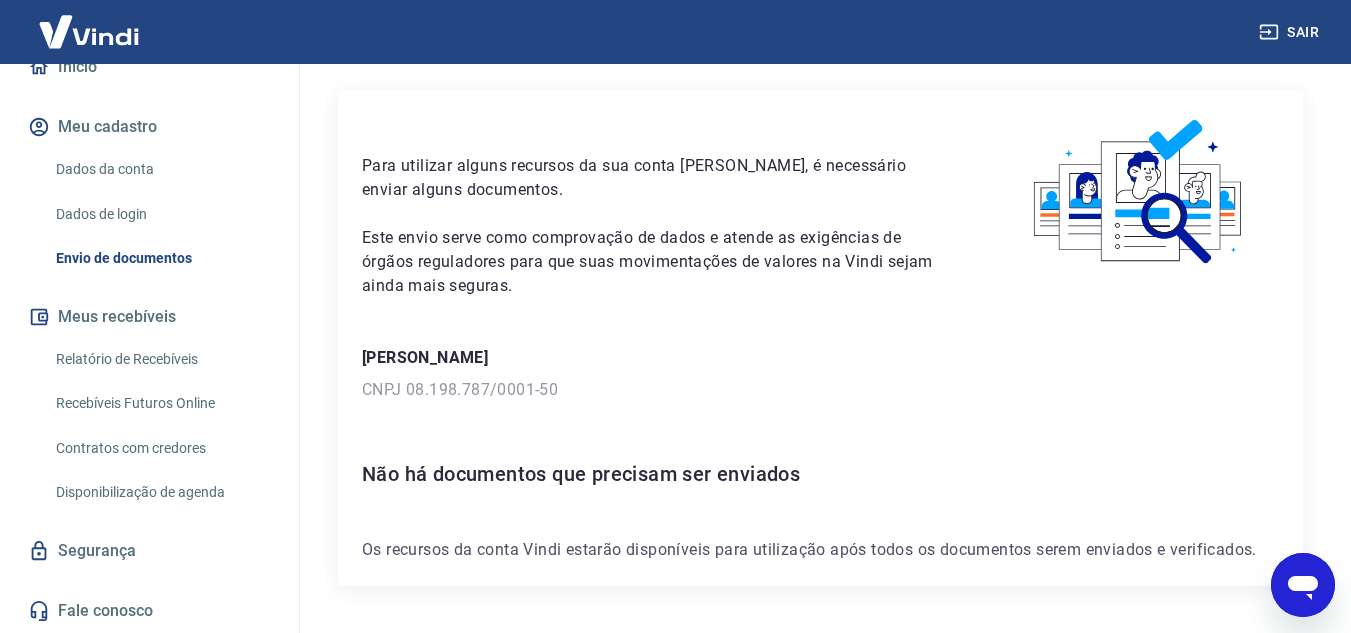 scroll, scrollTop: 0, scrollLeft: 0, axis: both 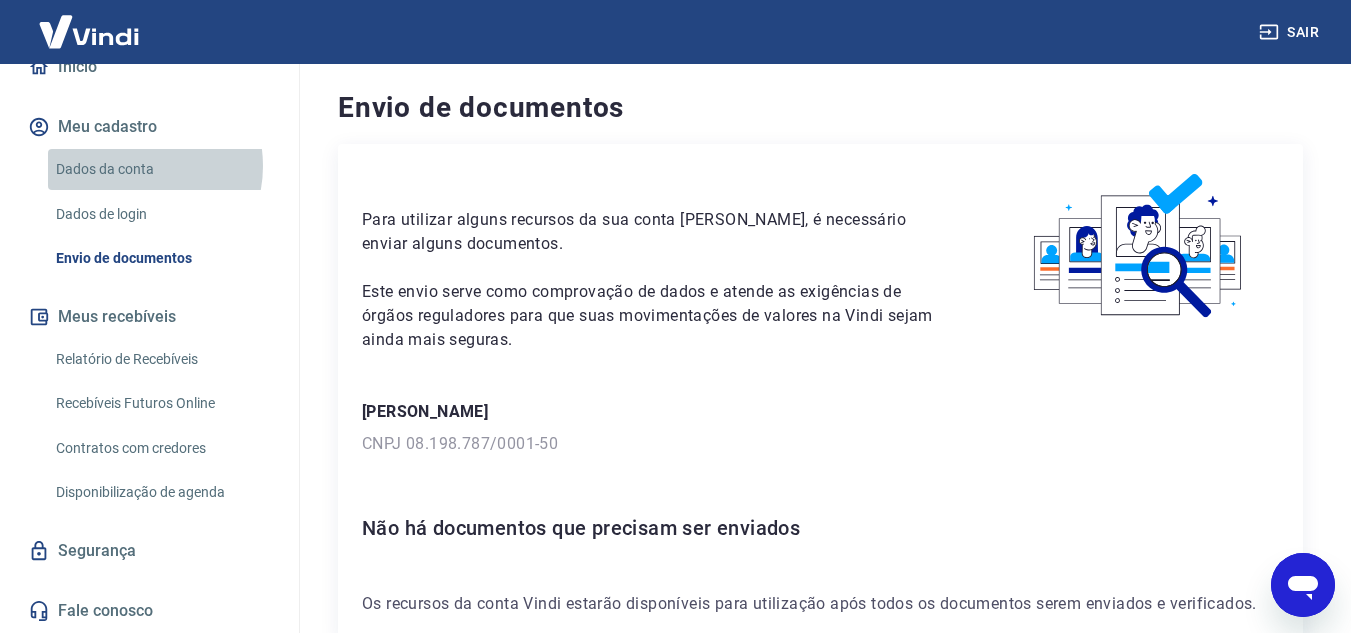 click on "Dados da conta" at bounding box center [161, 169] 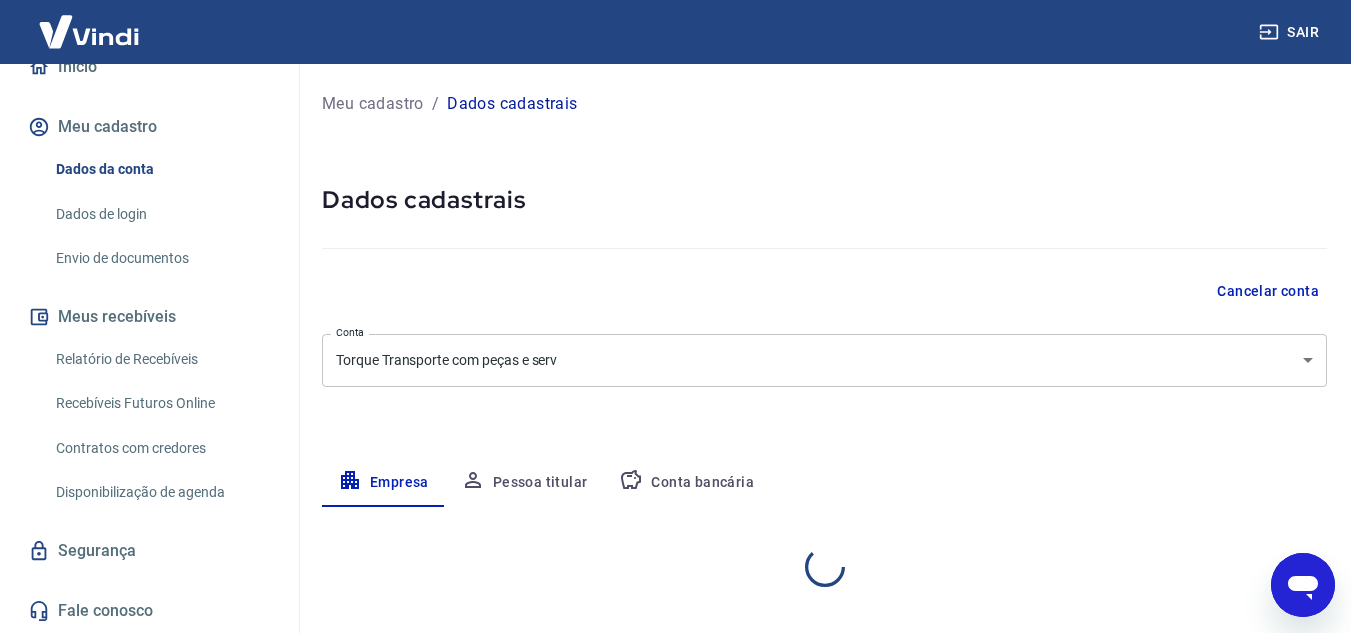 select on "TO" 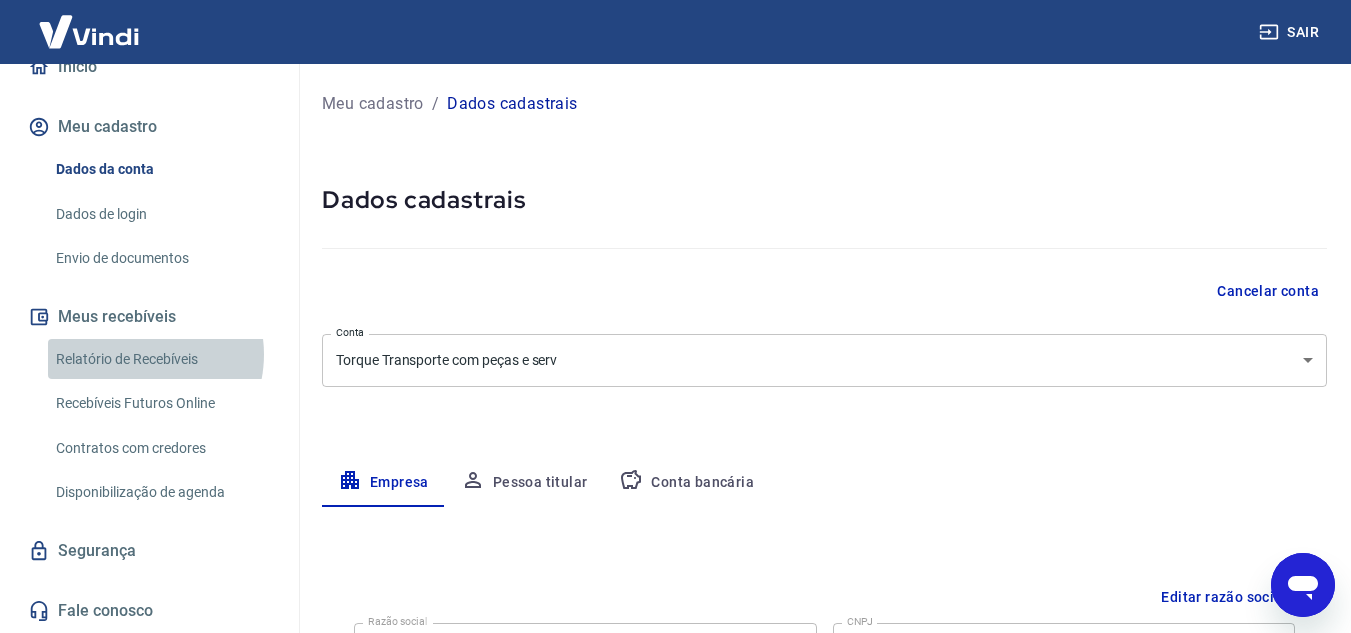 click on "Relatório de Recebíveis" at bounding box center (161, 359) 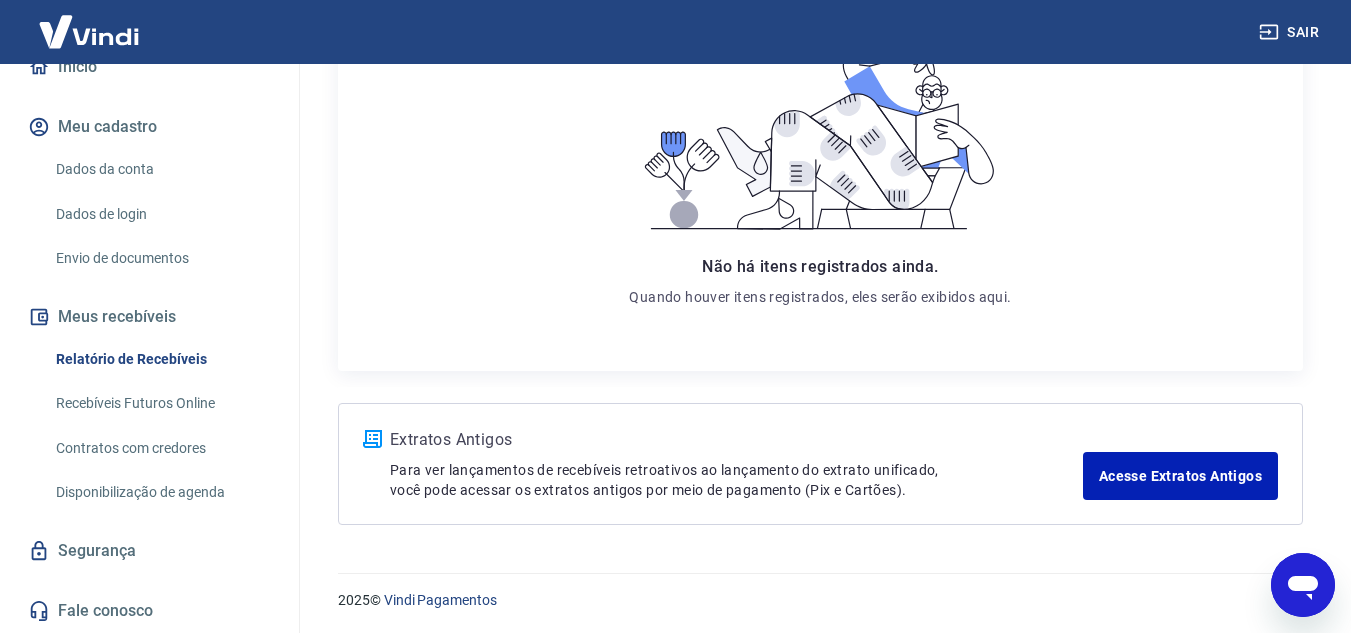 scroll, scrollTop: 360, scrollLeft: 0, axis: vertical 